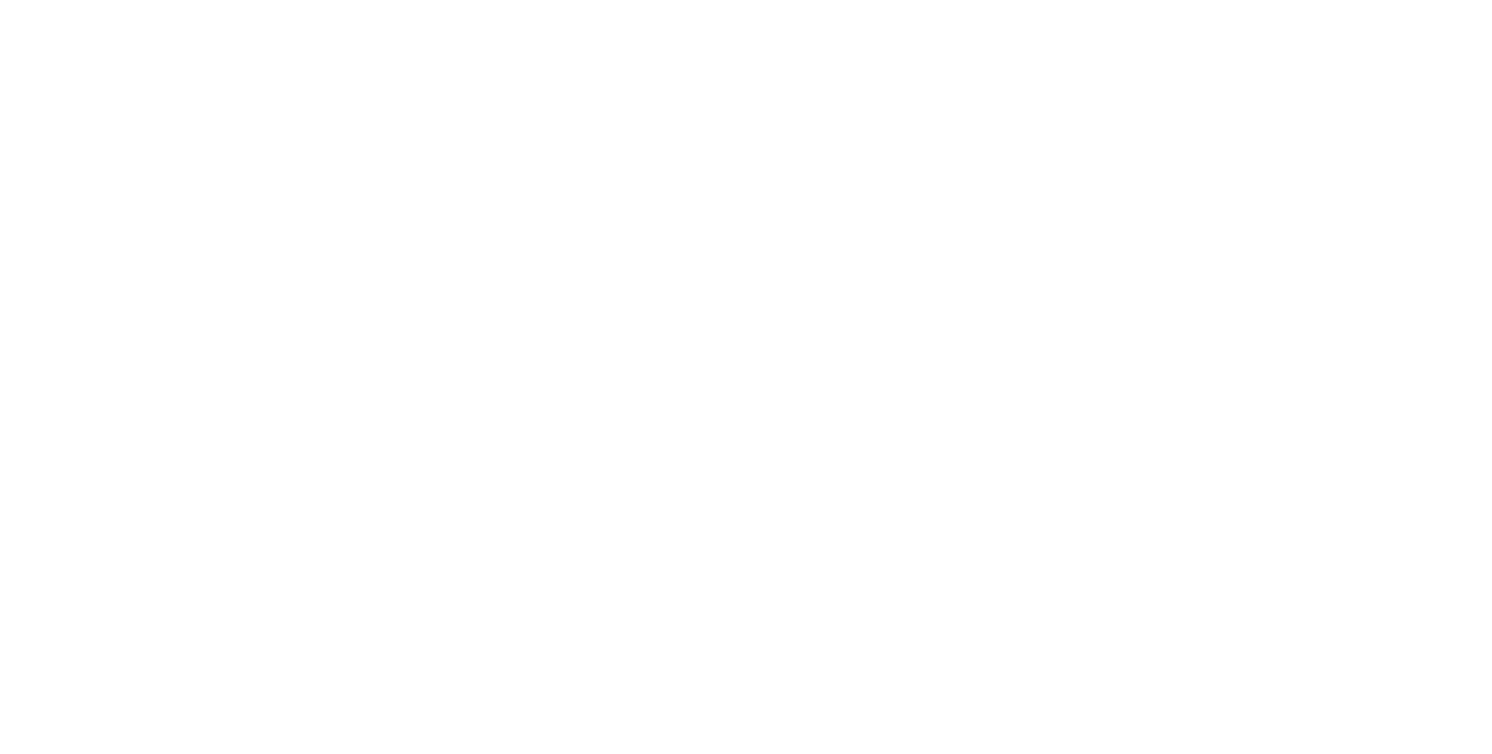 scroll, scrollTop: 0, scrollLeft: 0, axis: both 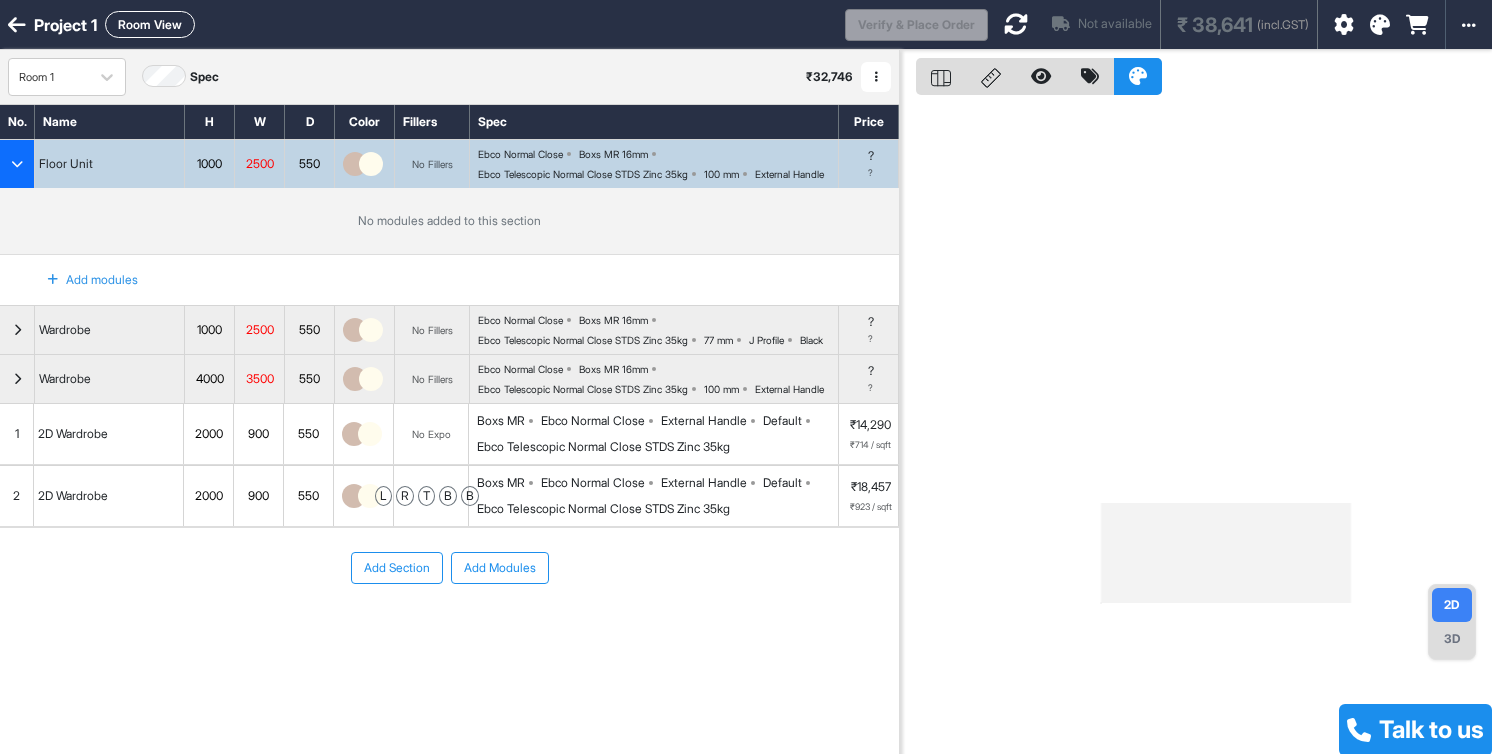 click at bounding box center [876, 77] 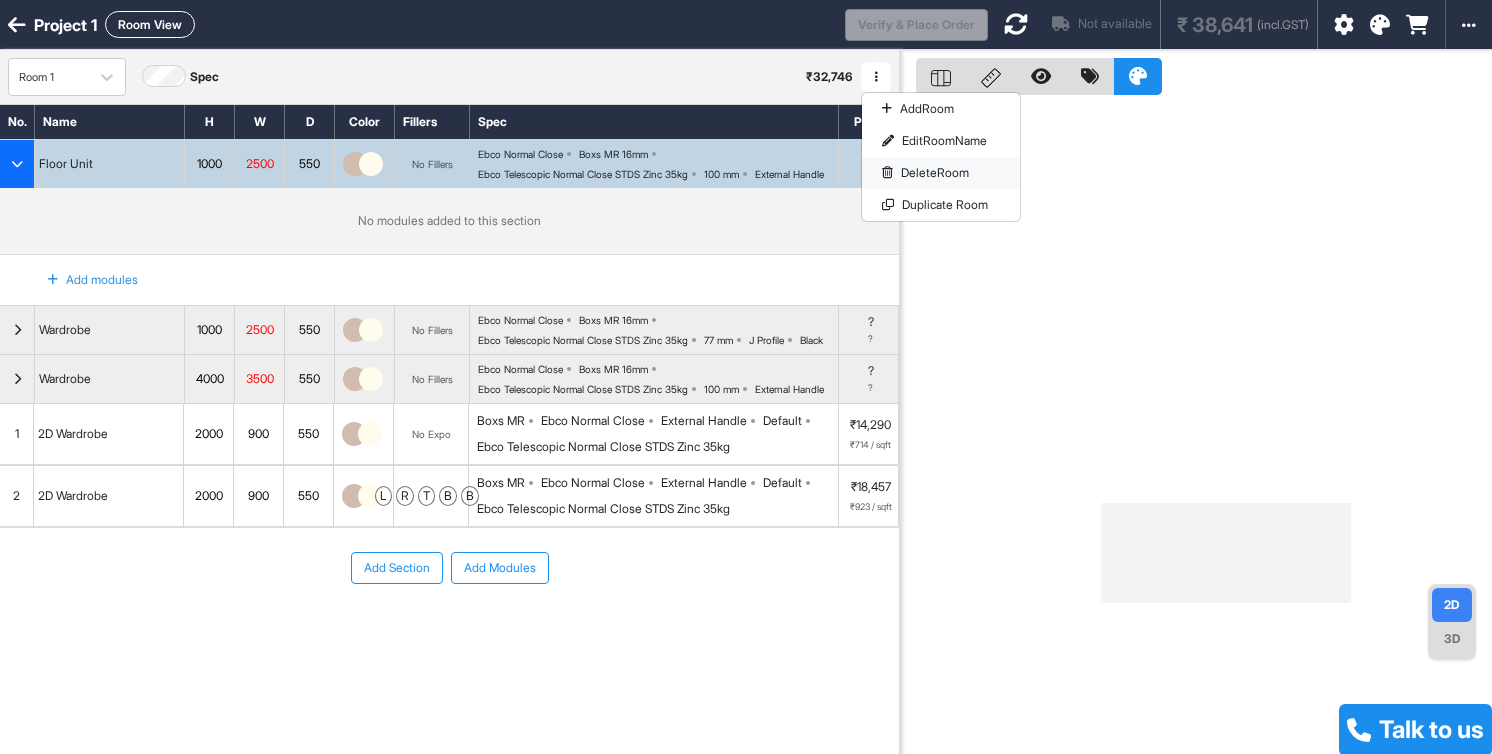 click on "Delete  Room" at bounding box center [941, 173] 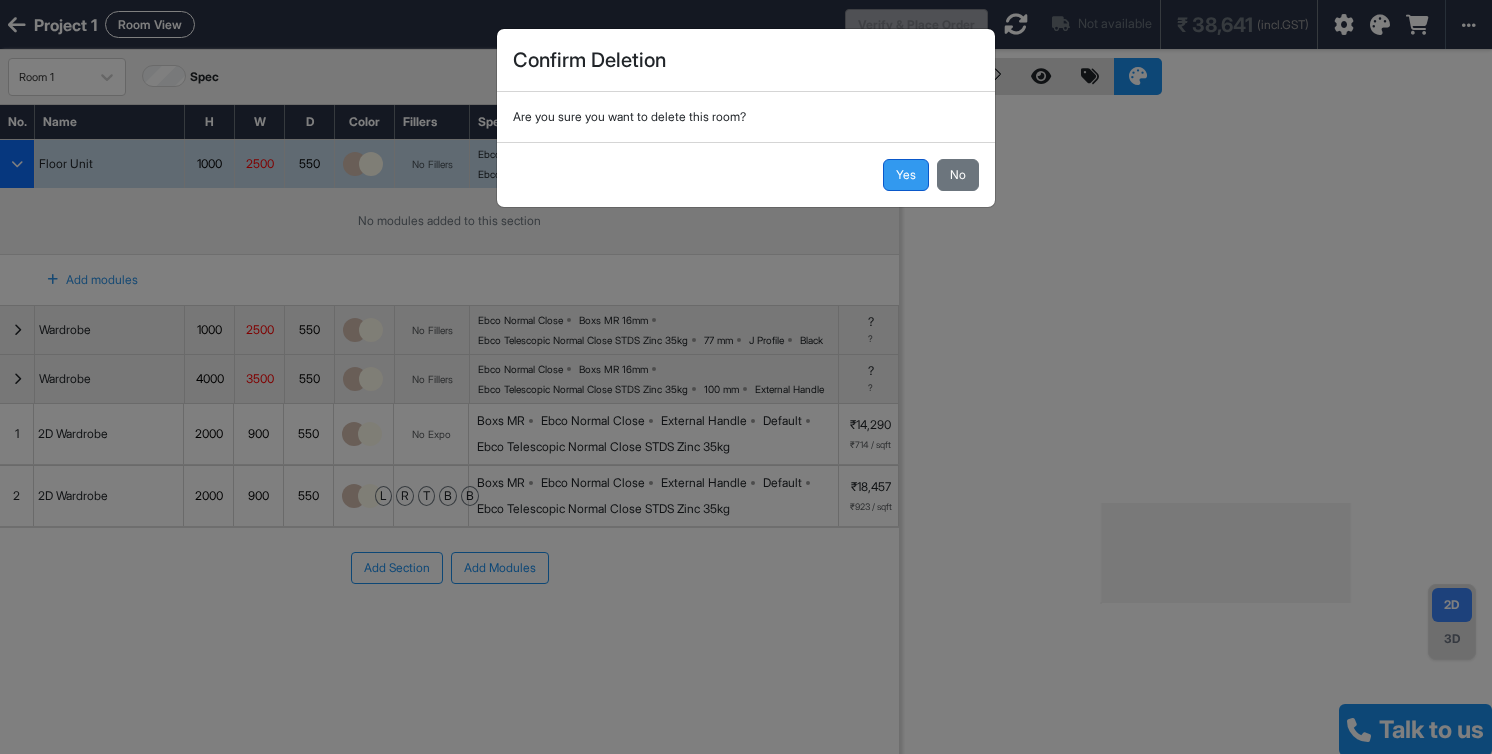 click on "Yes" at bounding box center (906, 175) 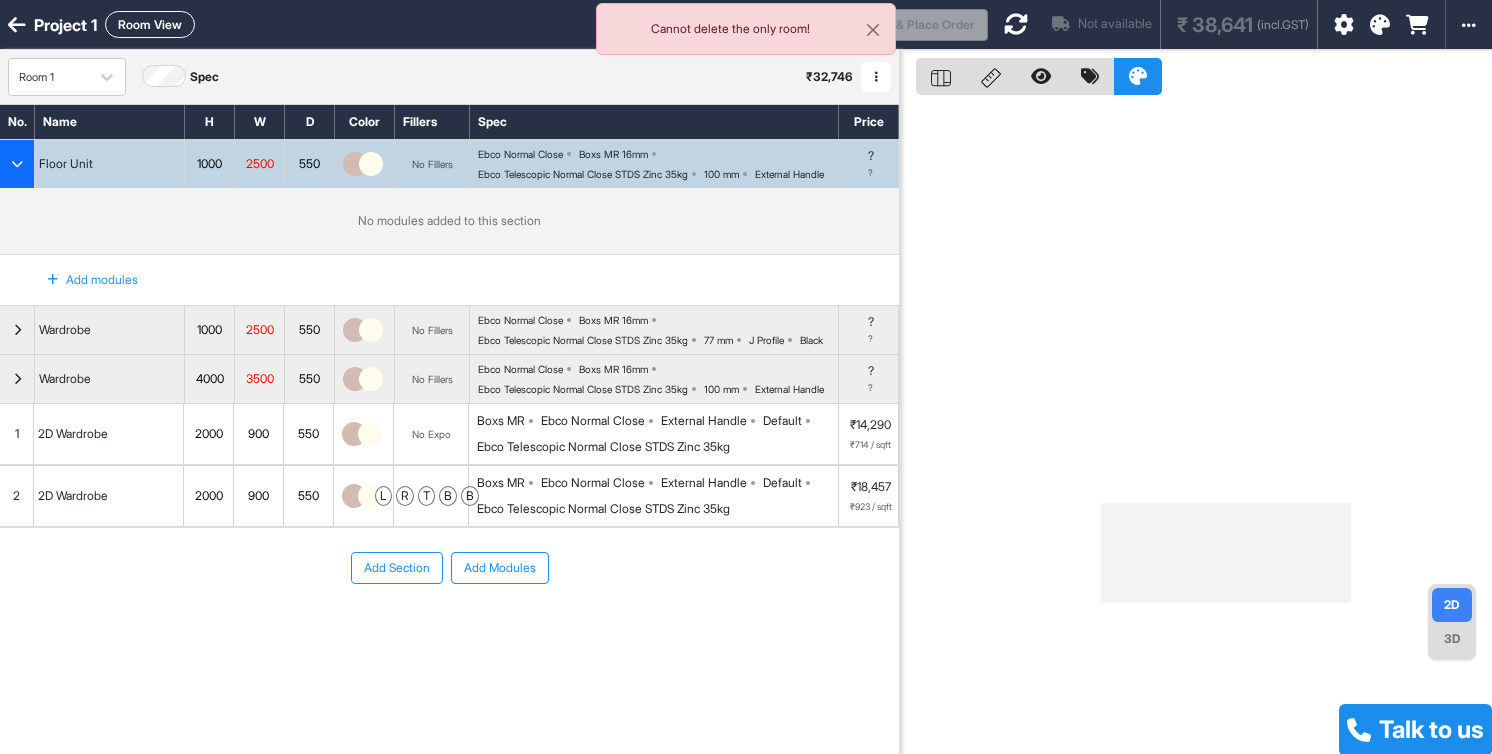 click at bounding box center (876, 77) 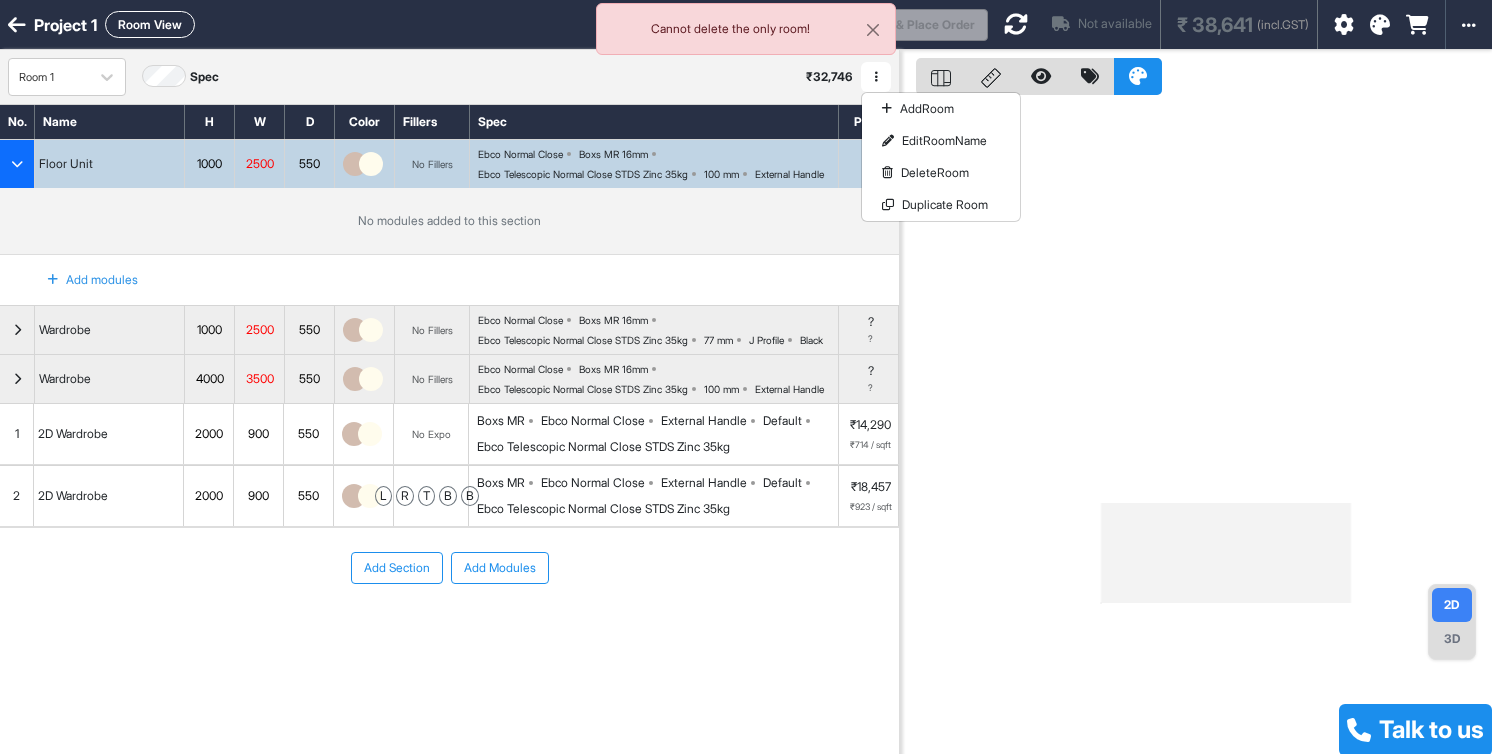 click on "Project 1 Room View" at bounding box center (422, 24) 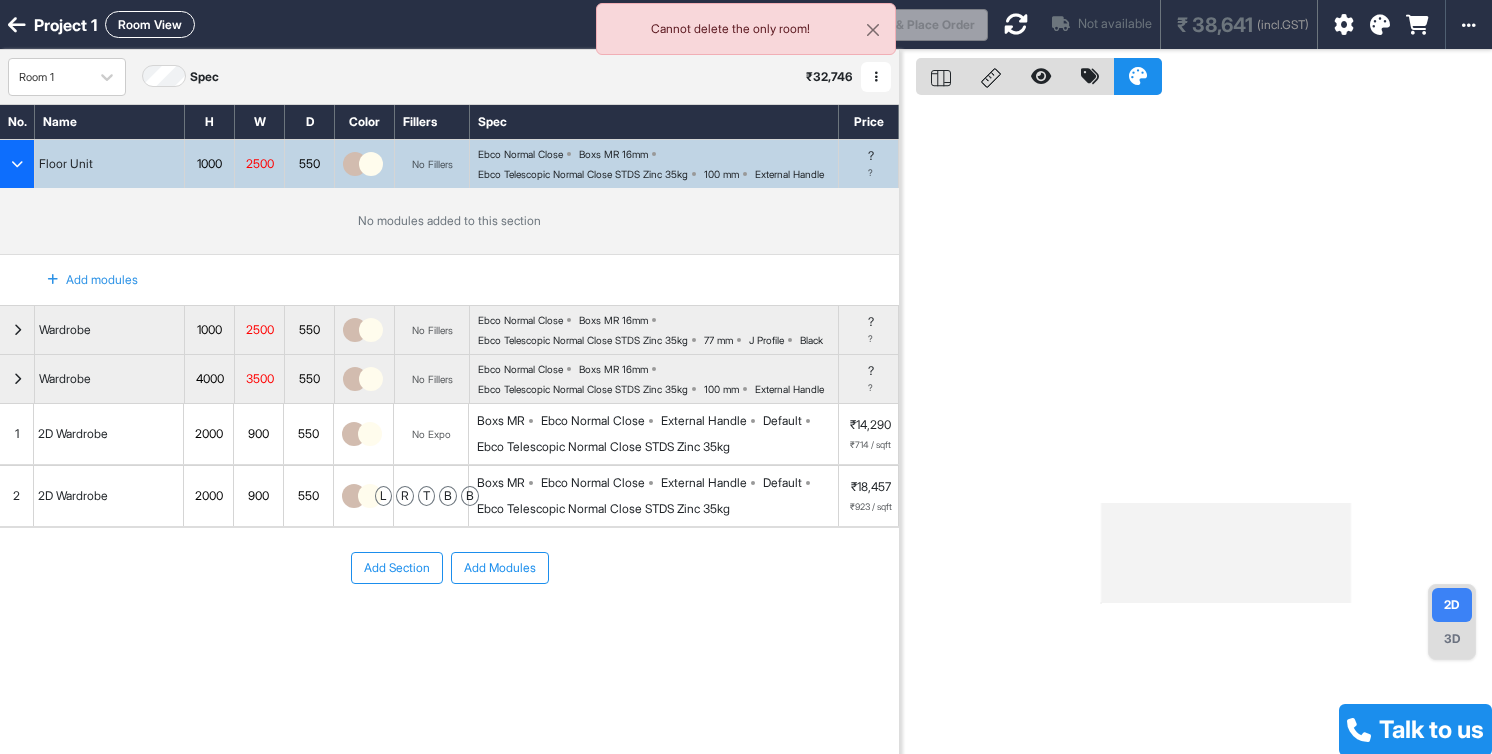 click at bounding box center [17, 25] 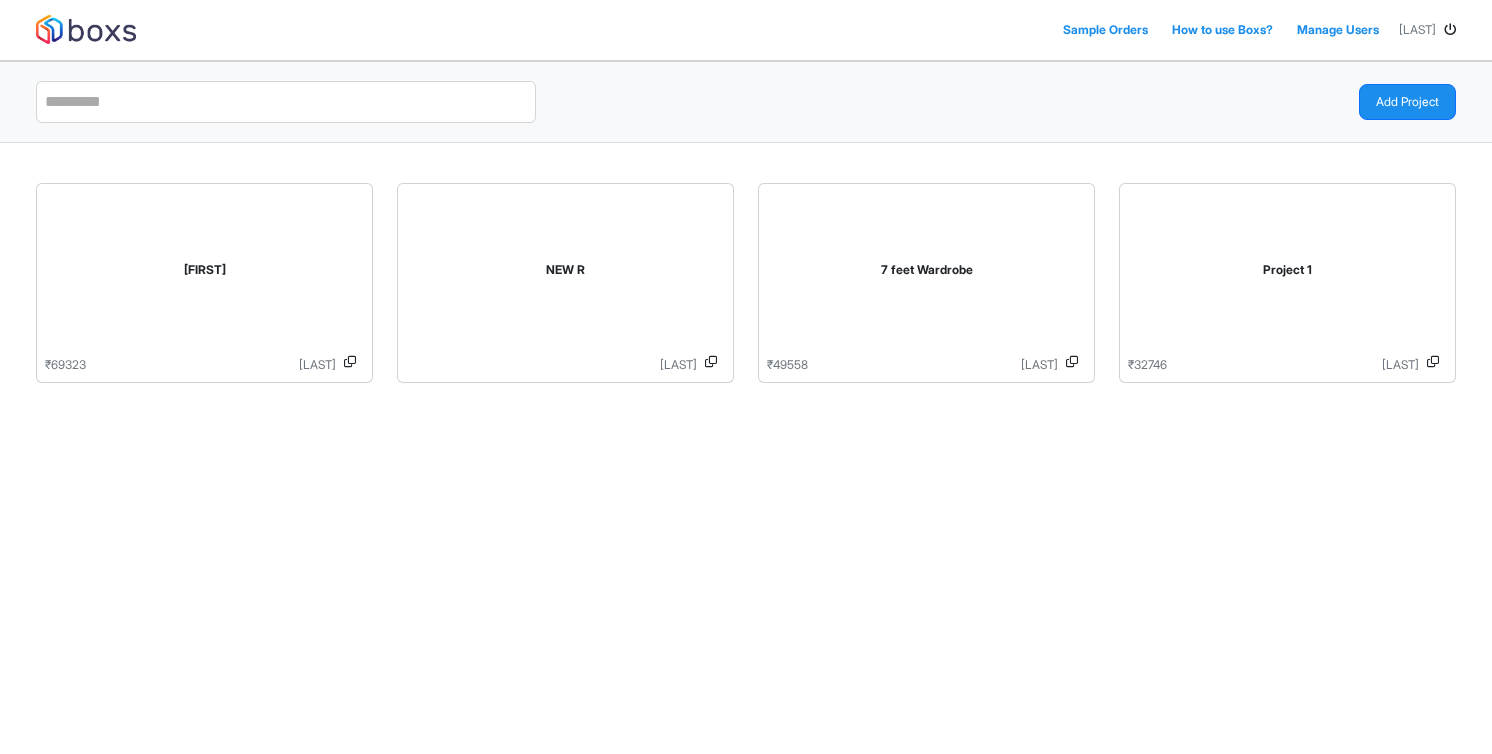 click on "Add Project" at bounding box center (1107, 102) 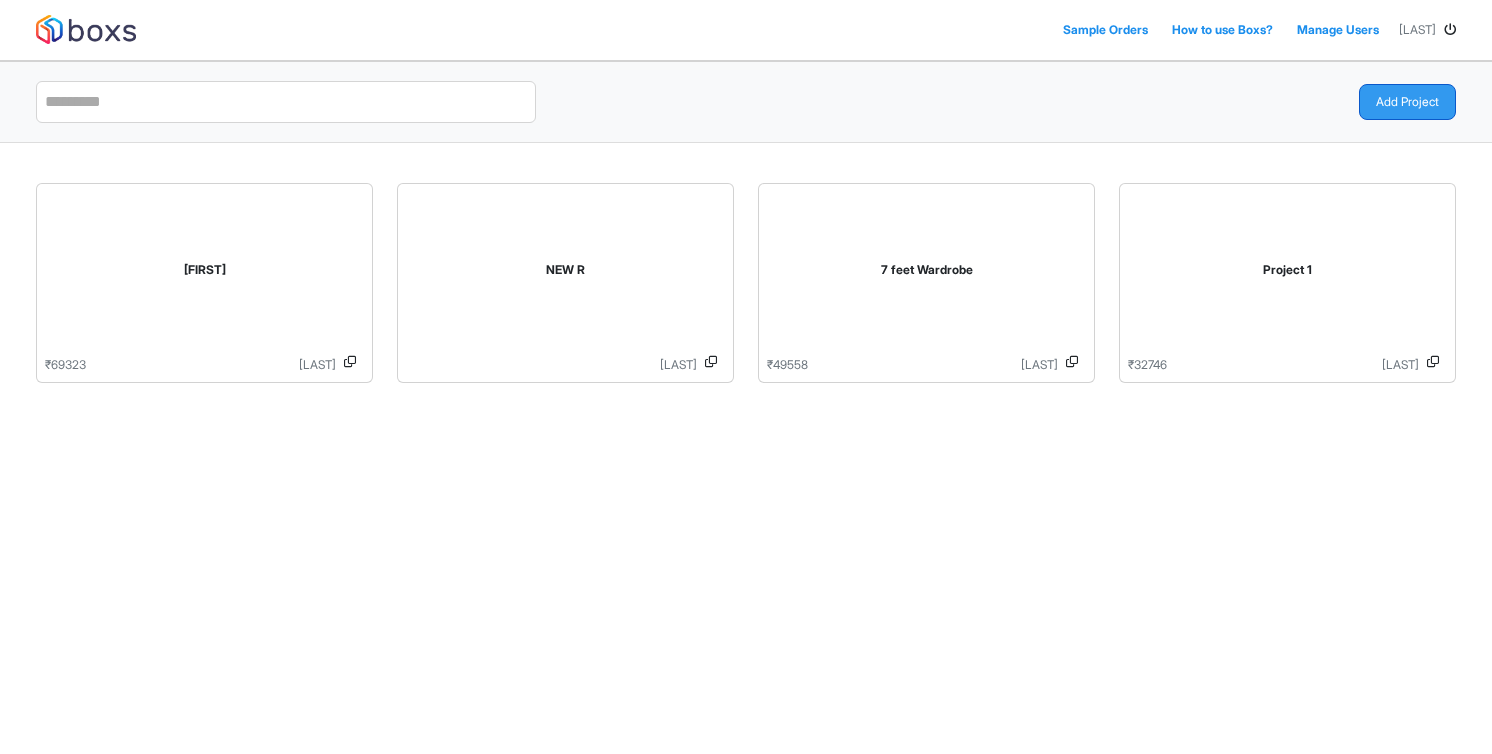 click on "Add Project" at bounding box center (1407, 102) 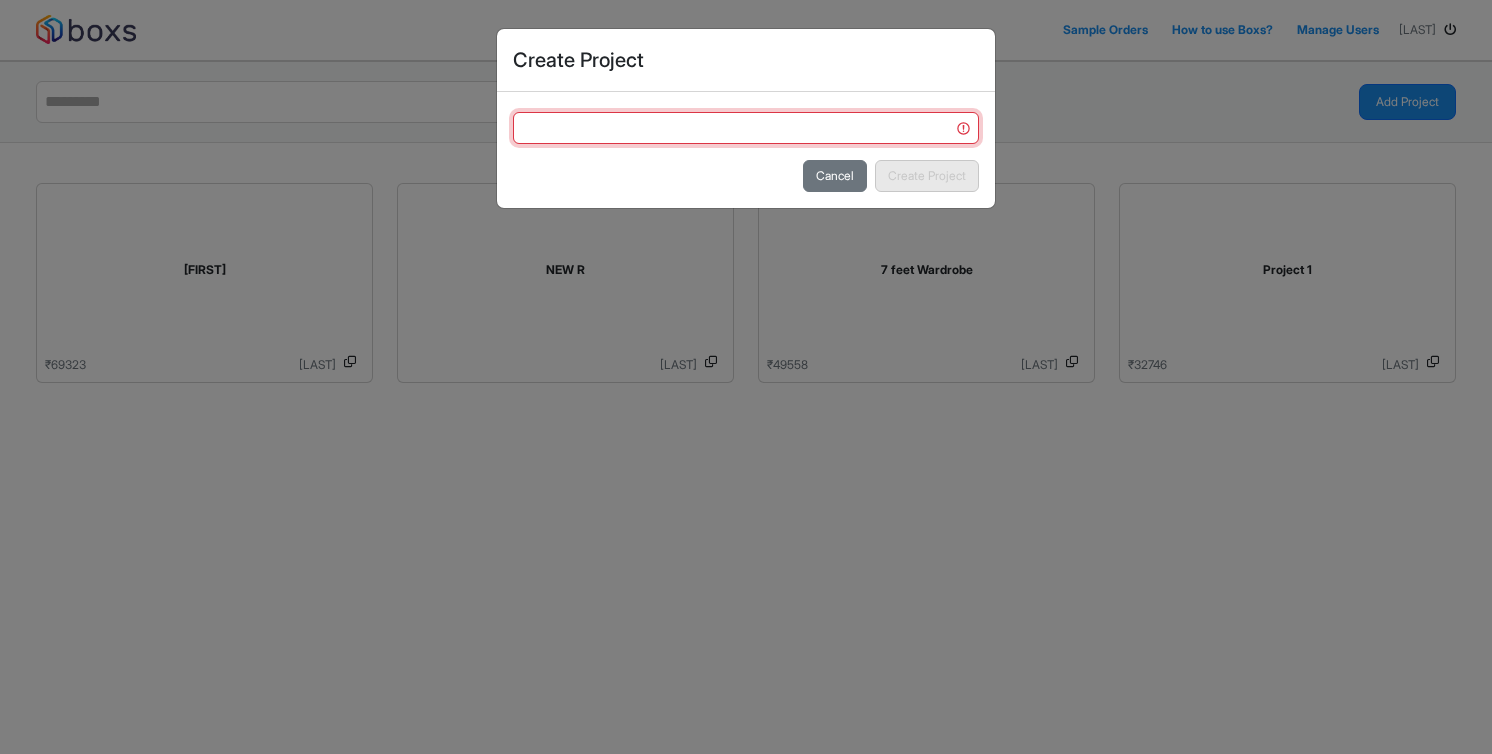 click at bounding box center (746, 128) 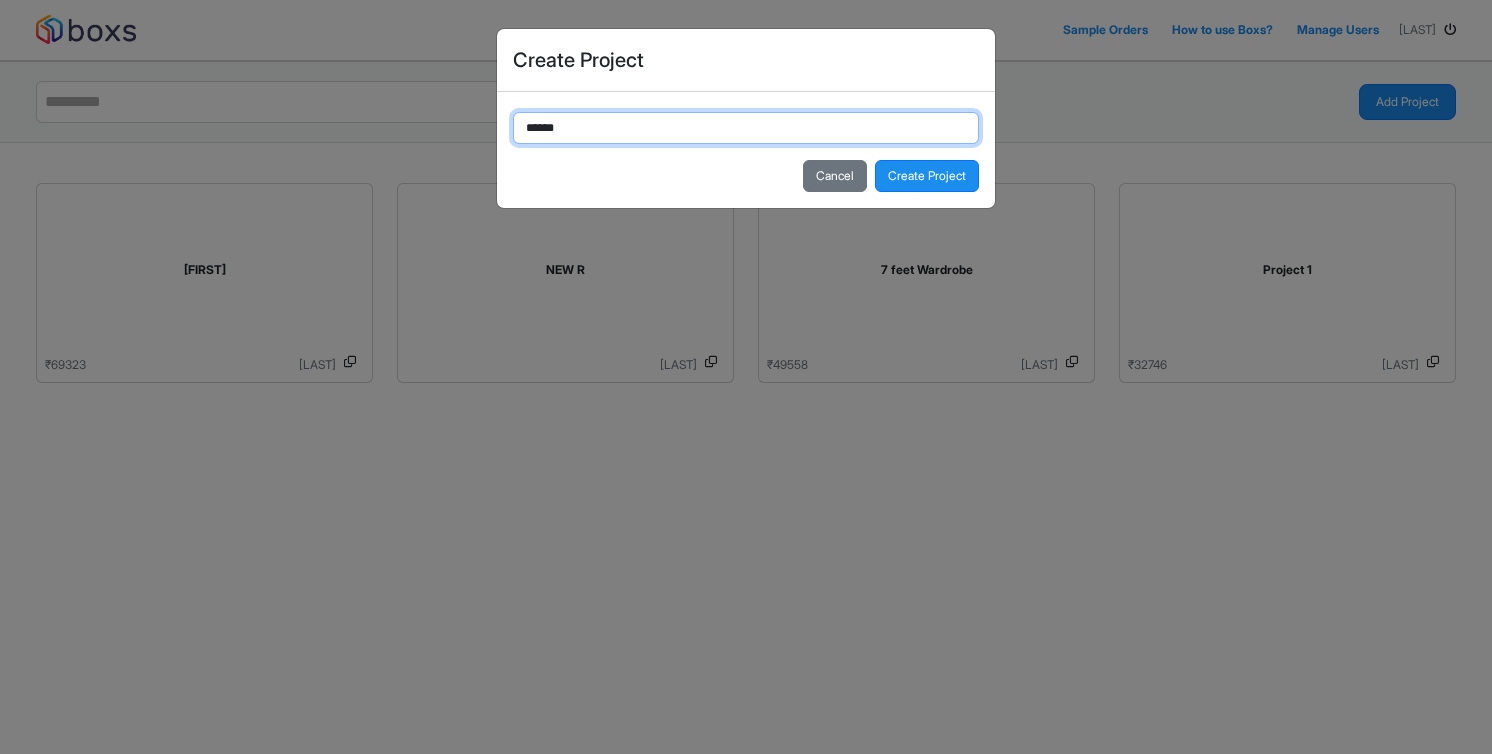 type on "******" 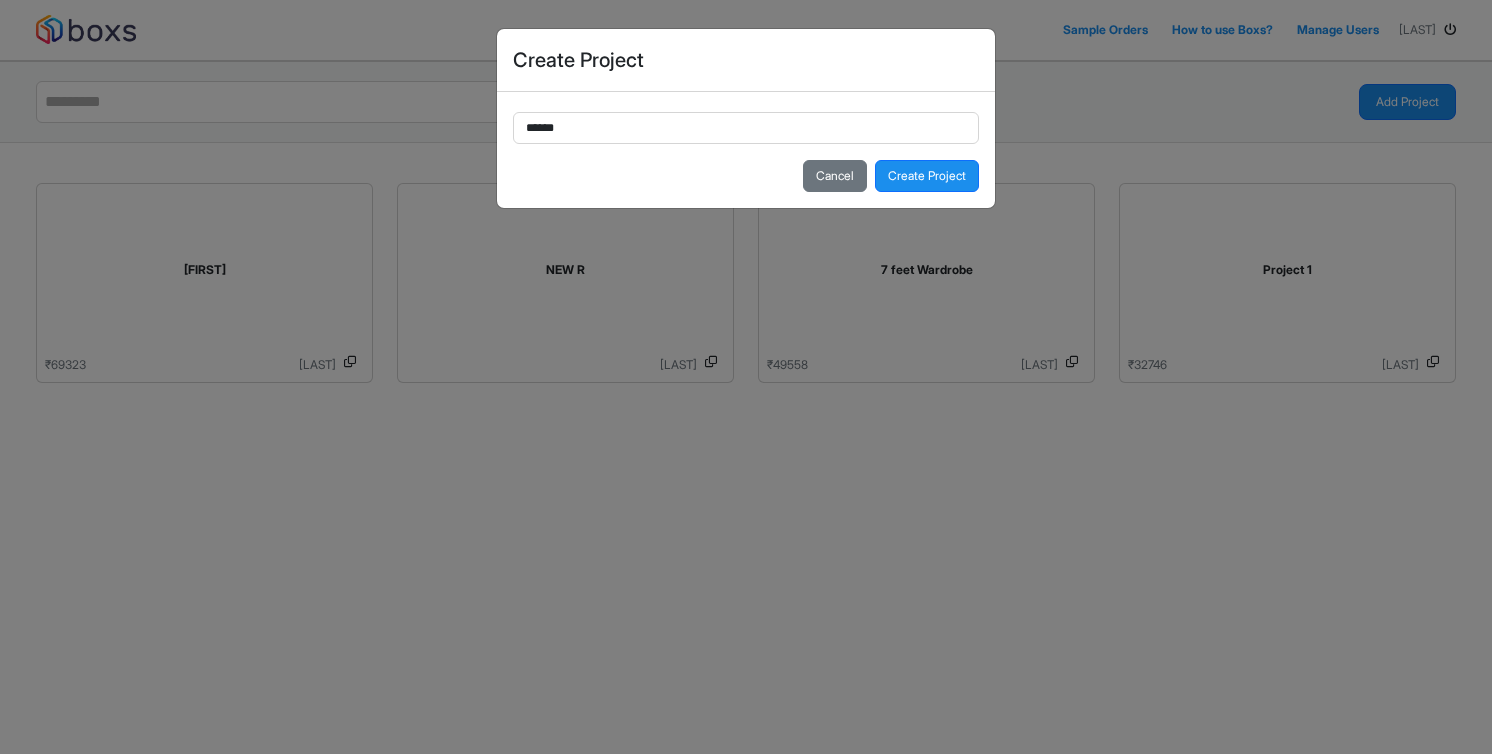 click on "Cancel Create Project" at bounding box center (746, 184) 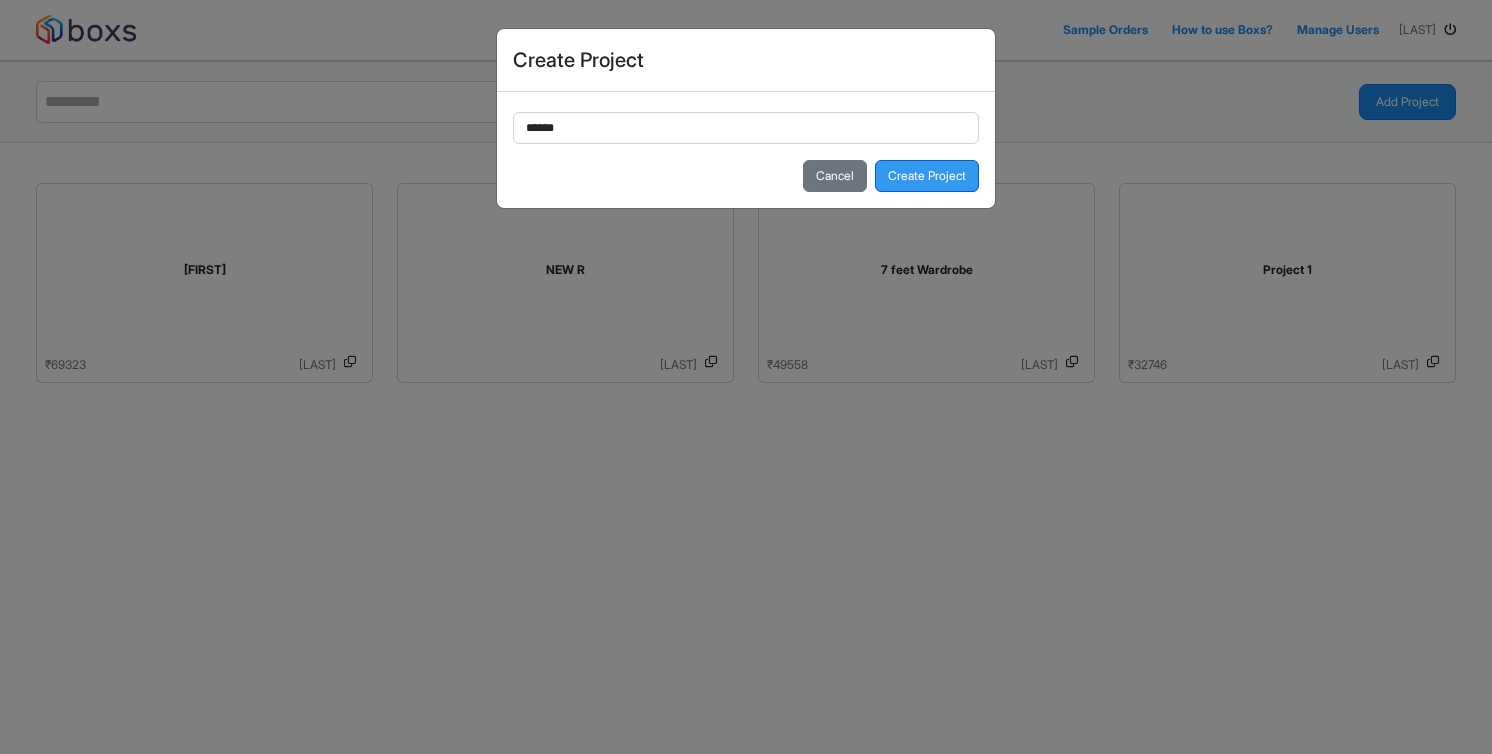 click on "Create Project" at bounding box center (927, 176) 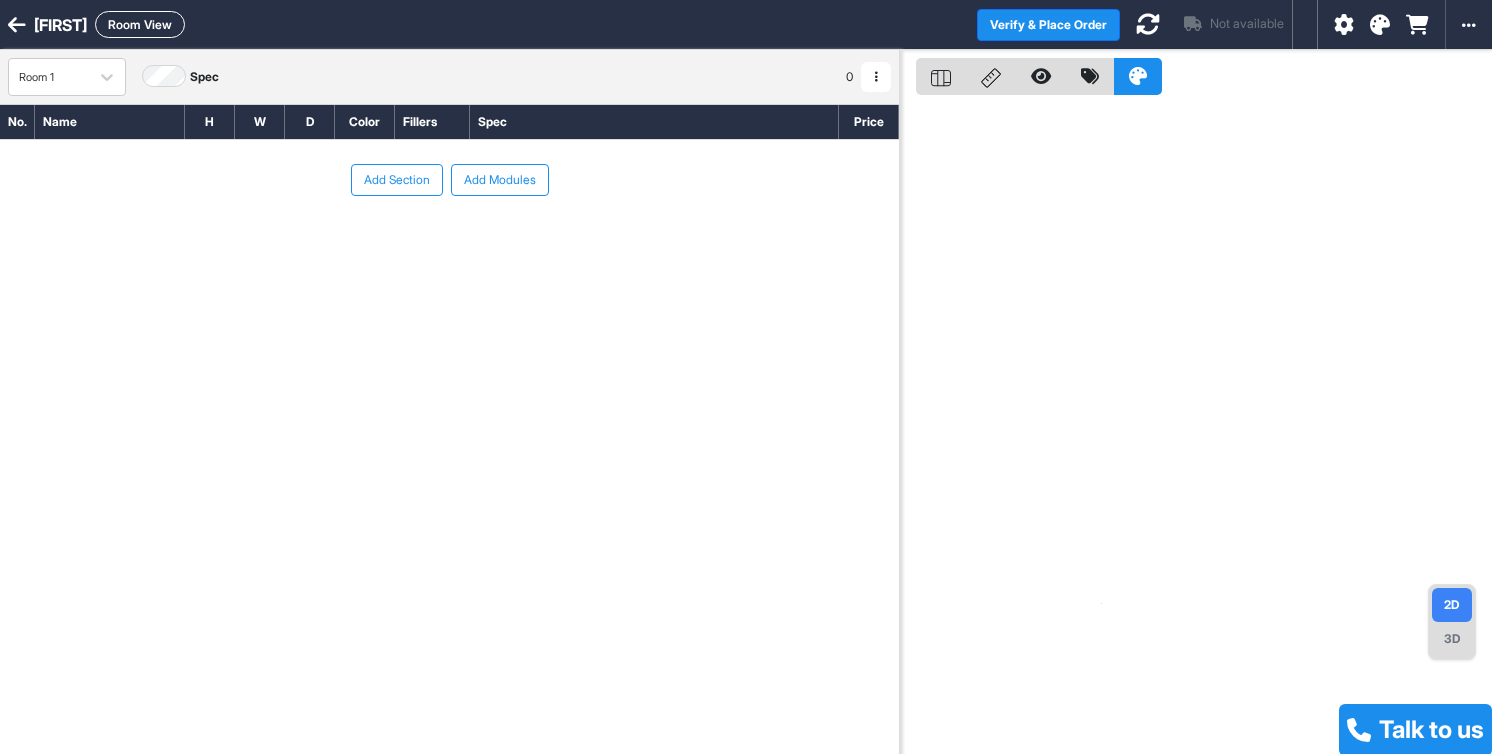 click on "Add Section" at bounding box center (397, 180) 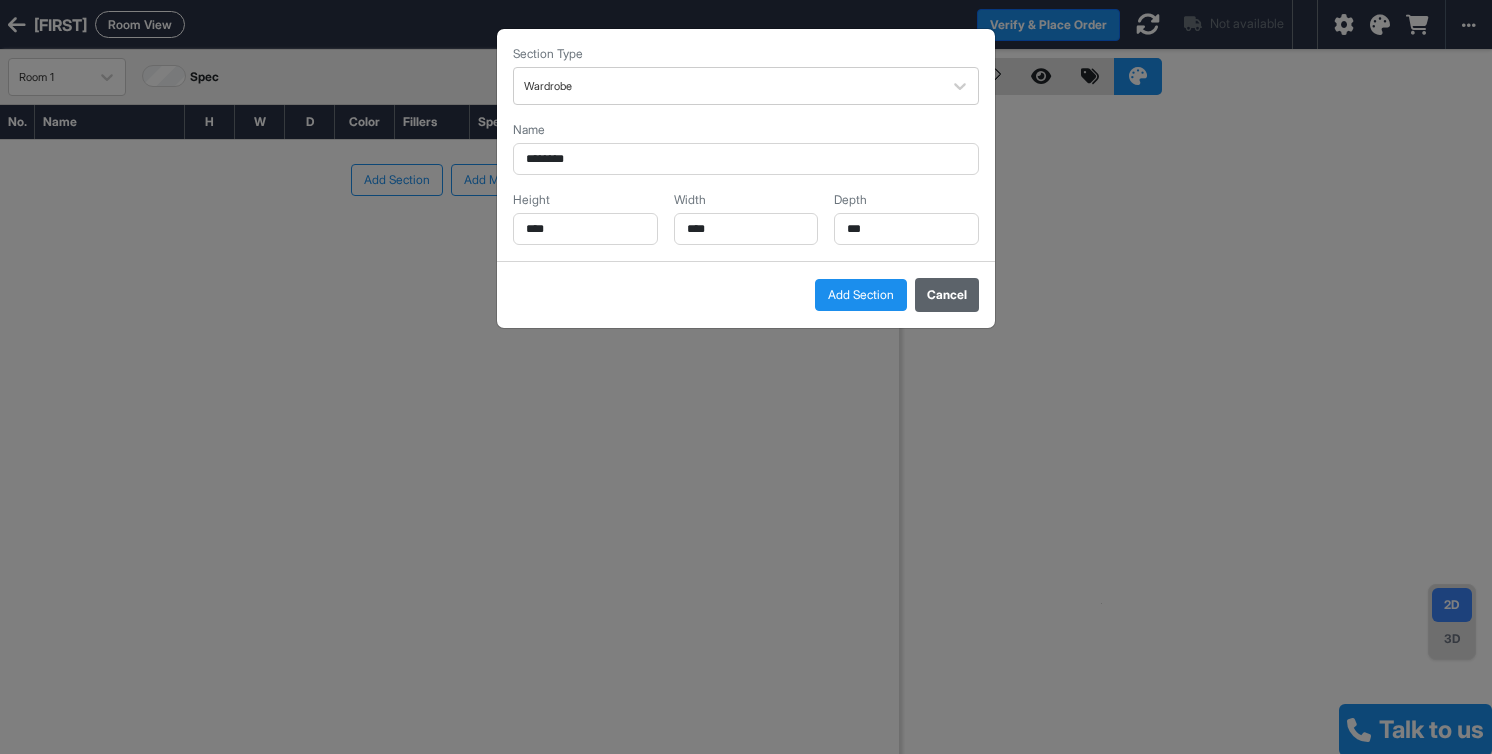 click on "Cancel" at bounding box center [947, 295] 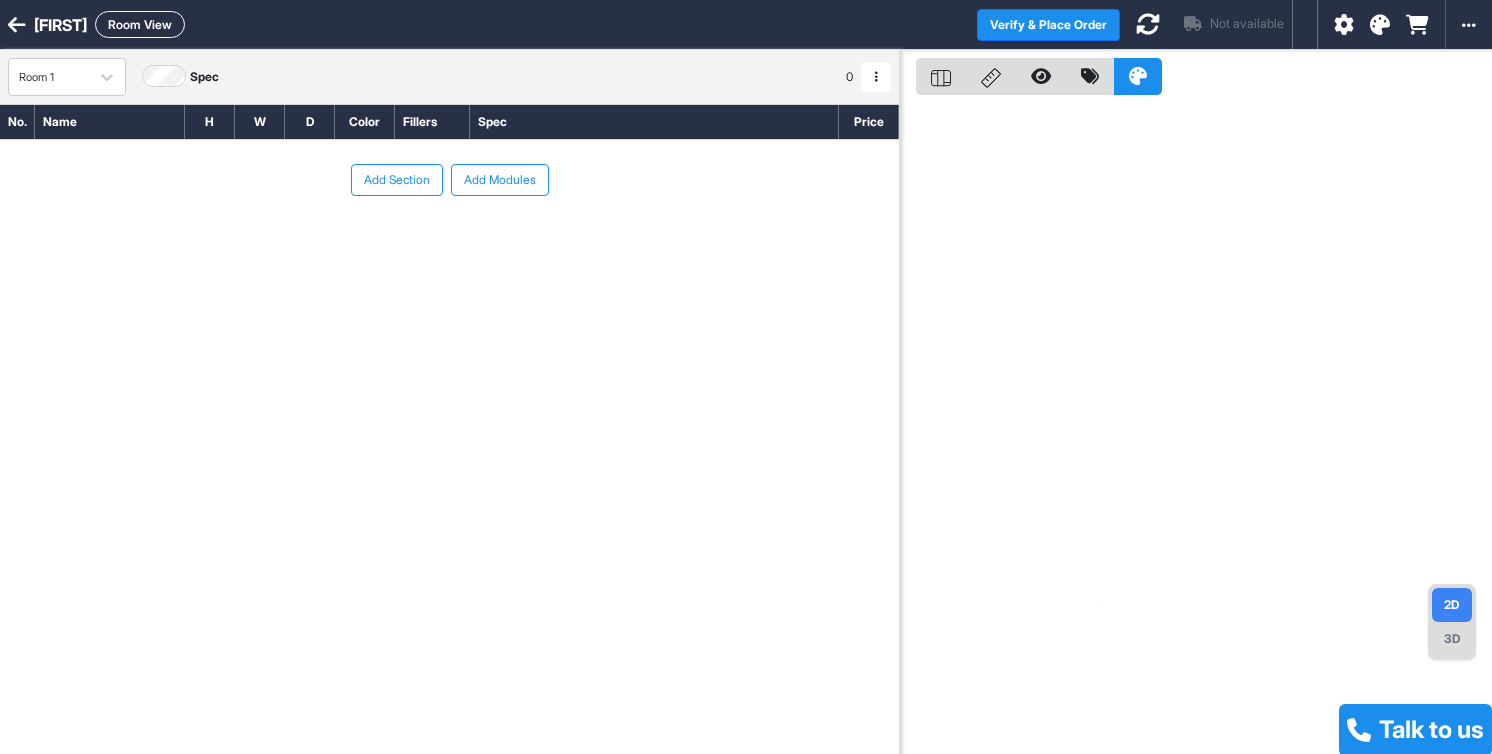 click on "Add Modules" at bounding box center (500, 180) 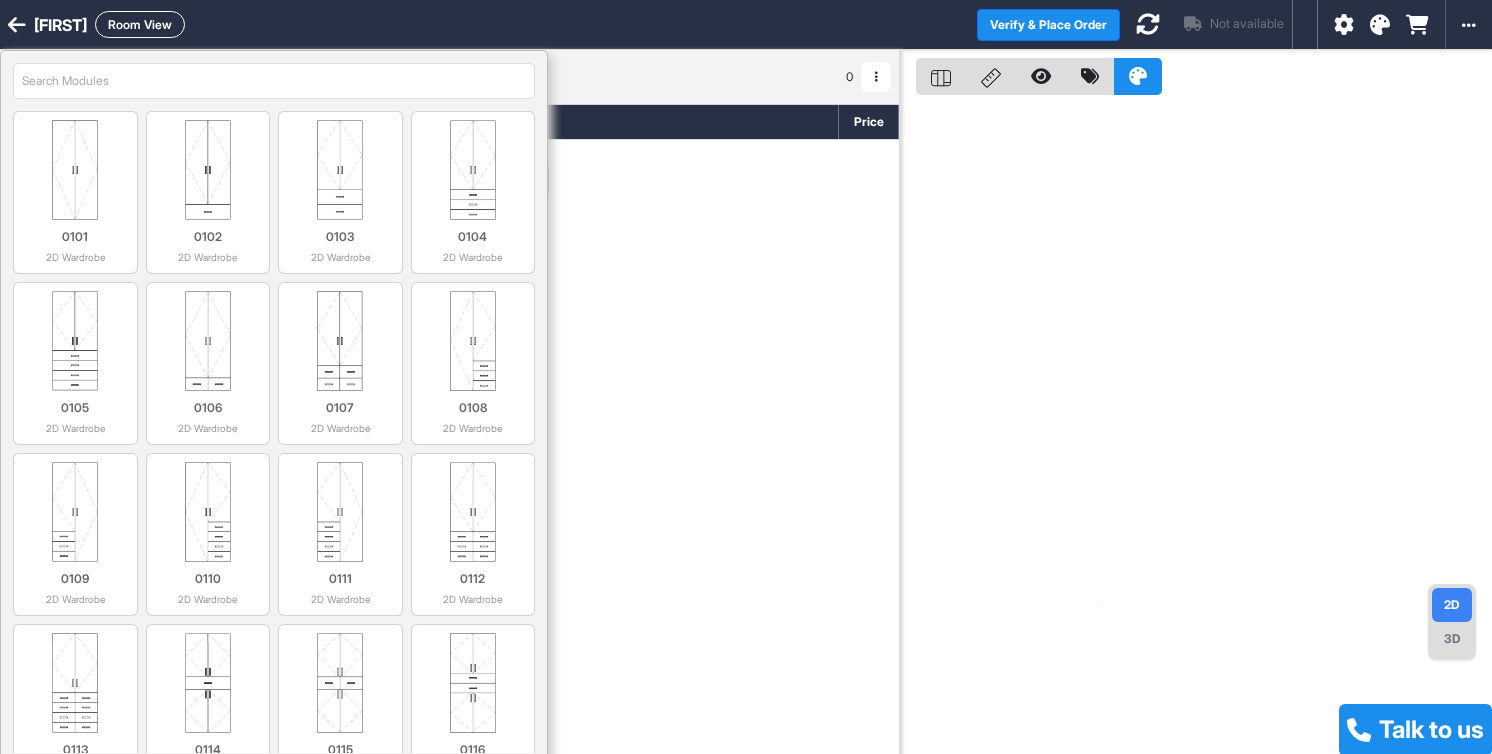 click on "Add Section Add Modules" at bounding box center (449, 240) 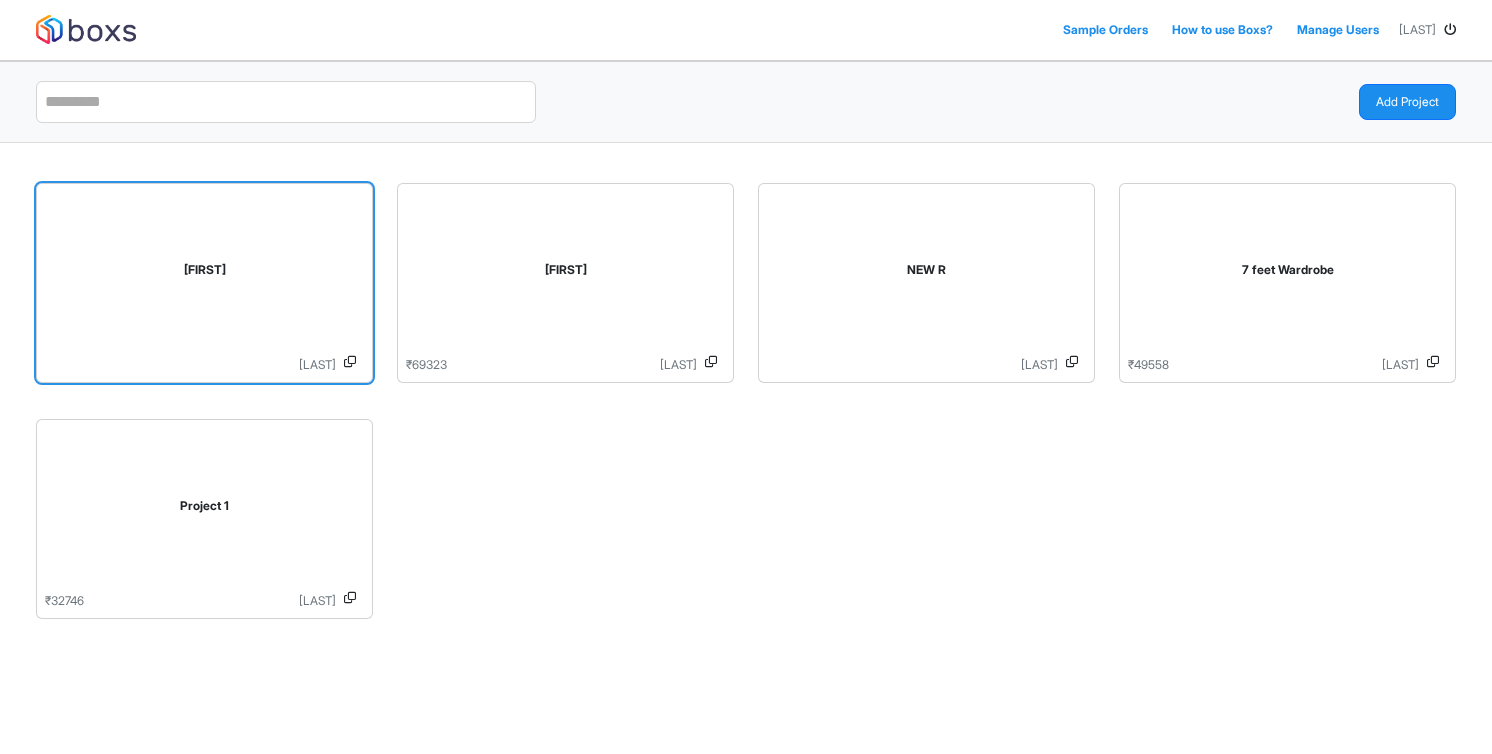 click on "[FIRST]" at bounding box center [204, 274] 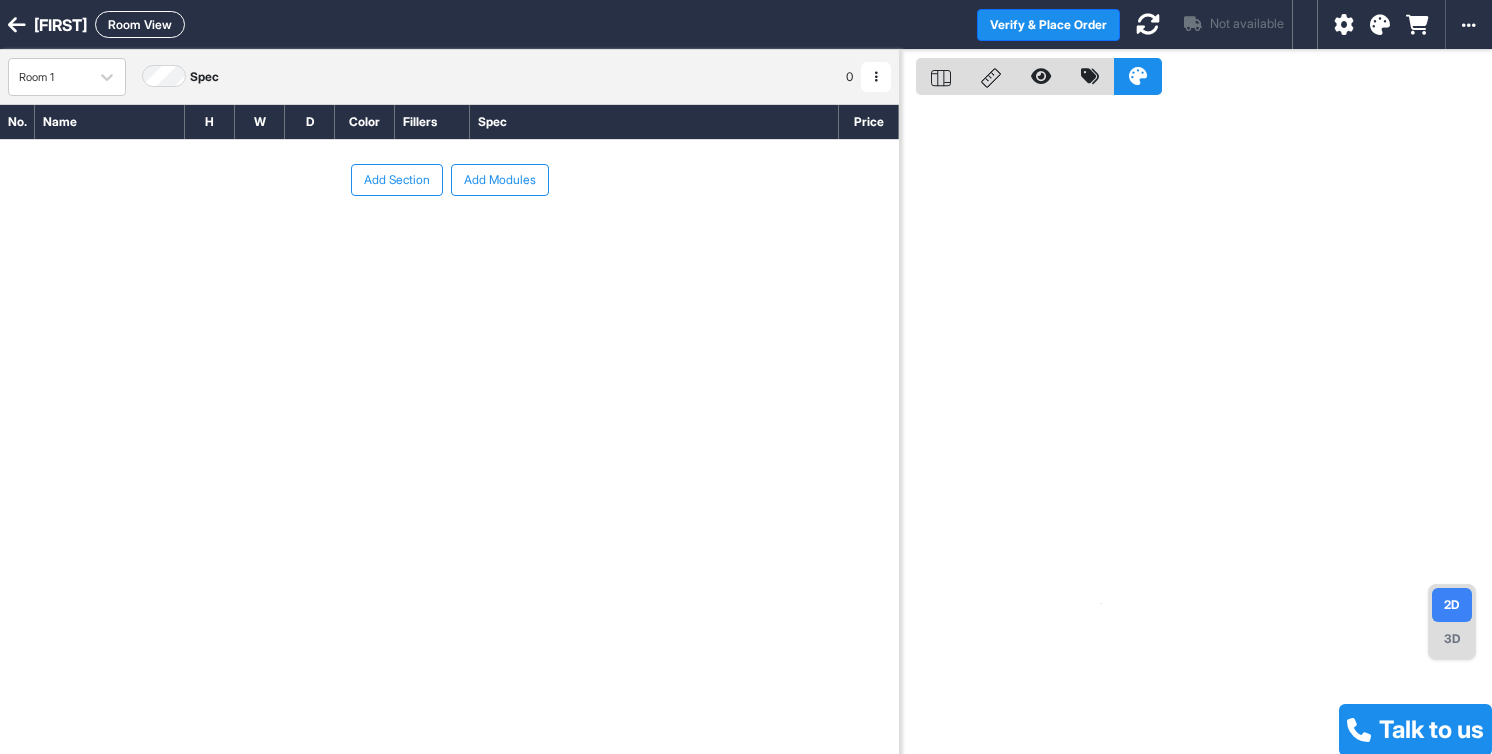 click on "Add Section" at bounding box center (397, 180) 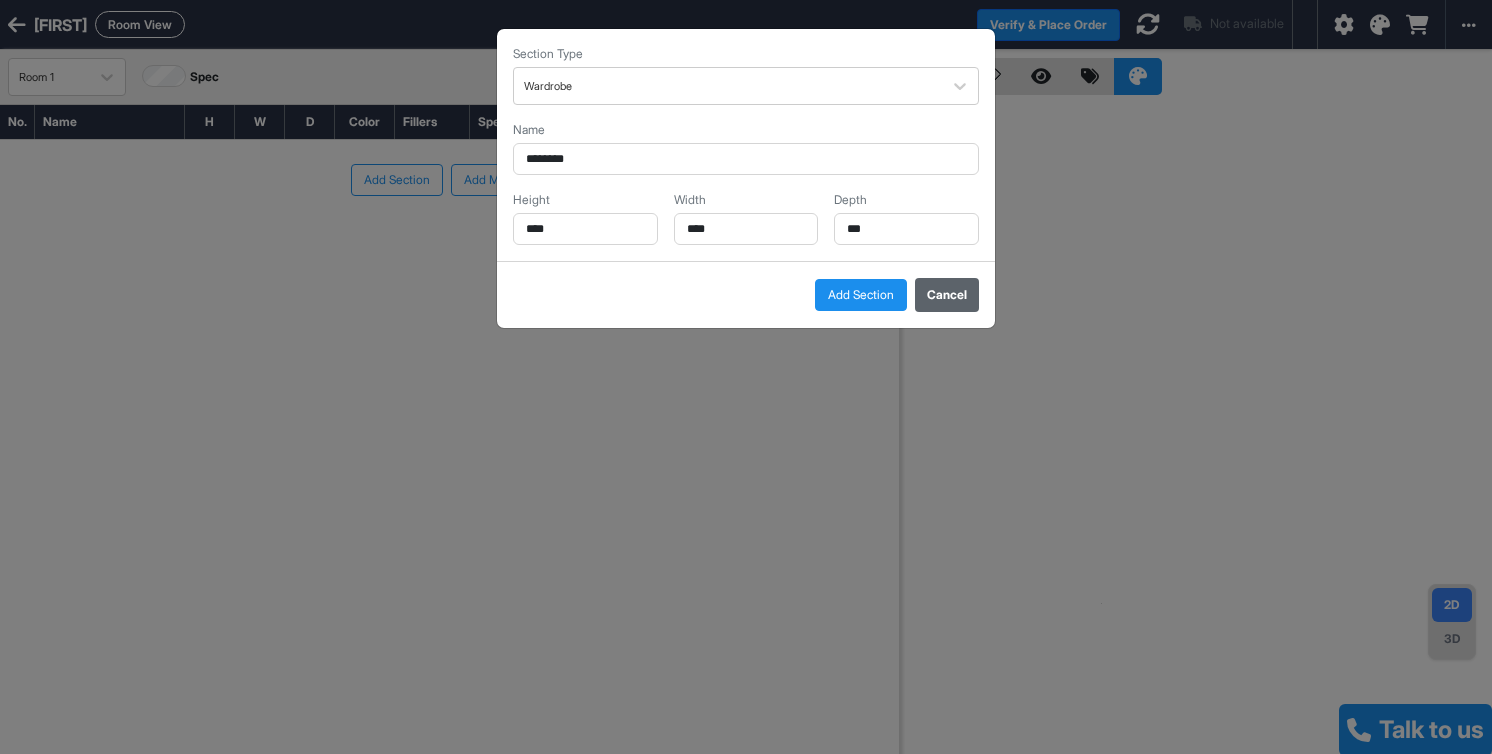 click on "Cancel" at bounding box center [947, 295] 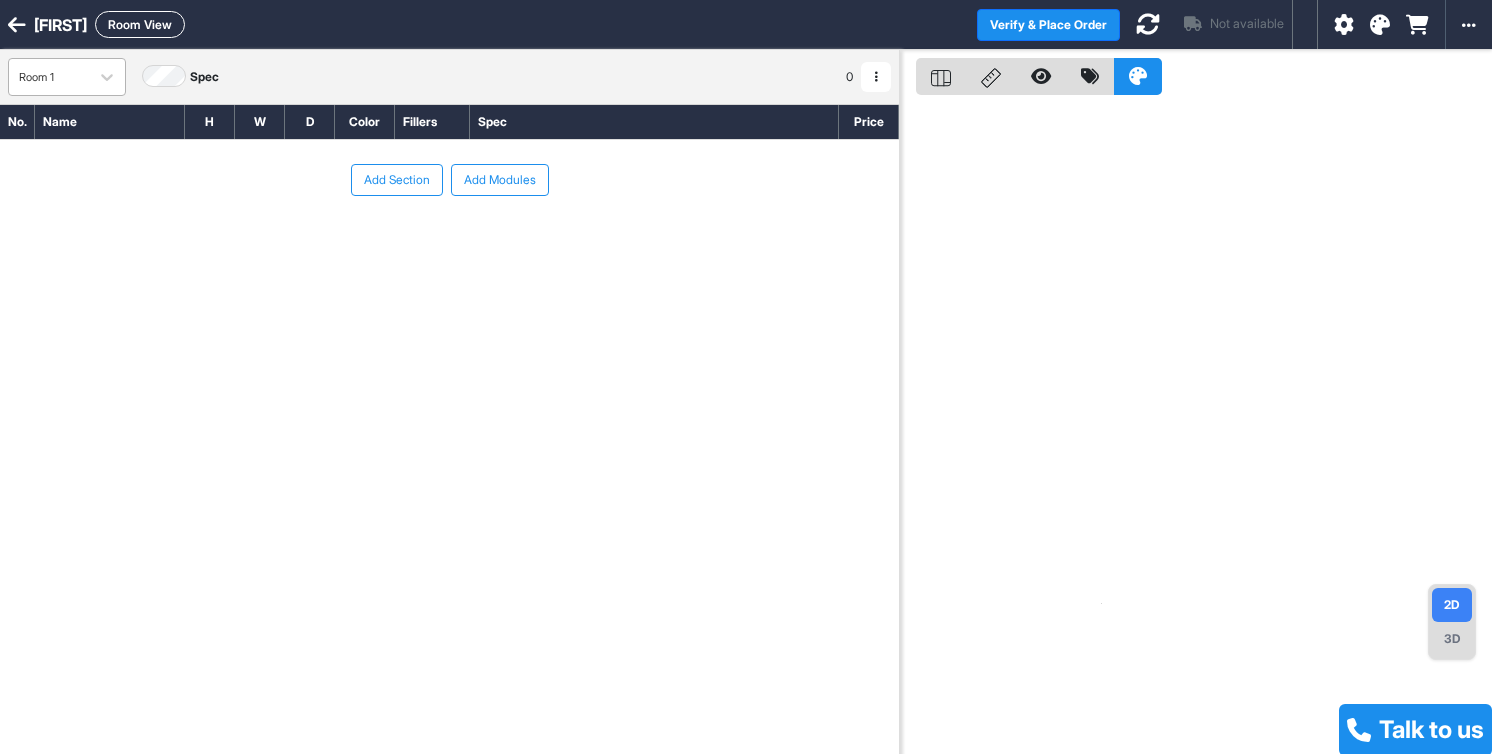 click on "Room 1" at bounding box center (49, 77) 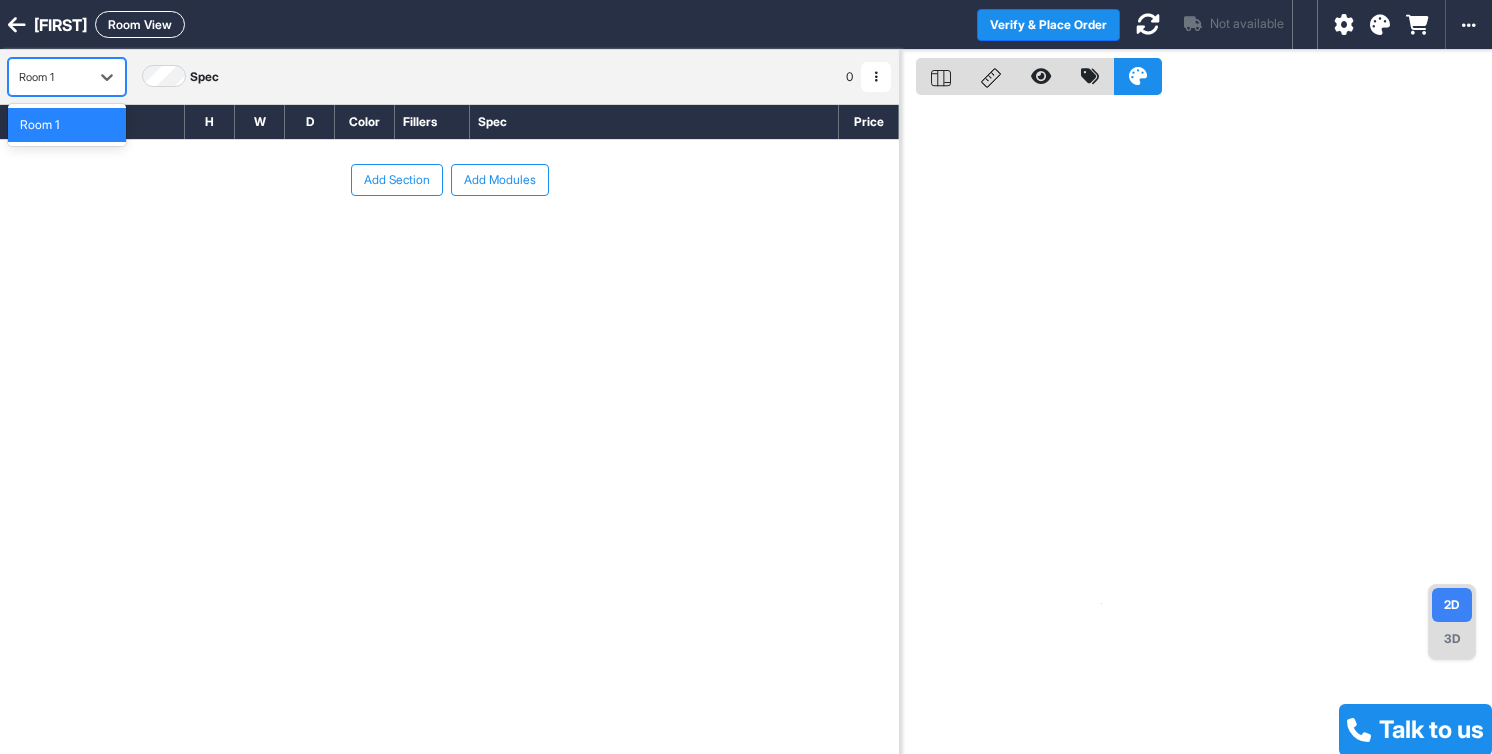 click on "Room 1" at bounding box center [49, 77] 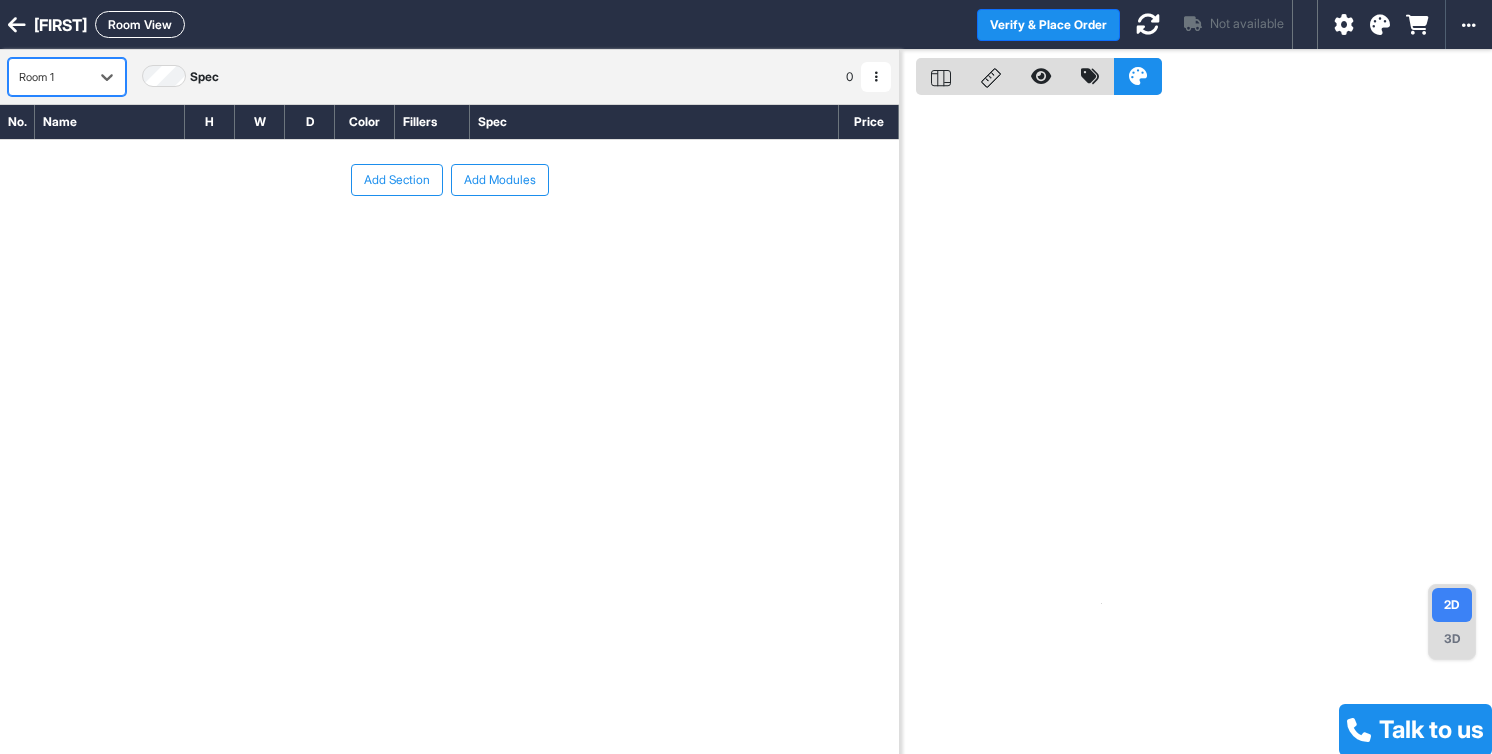 click on "Room 1" at bounding box center (49, 77) 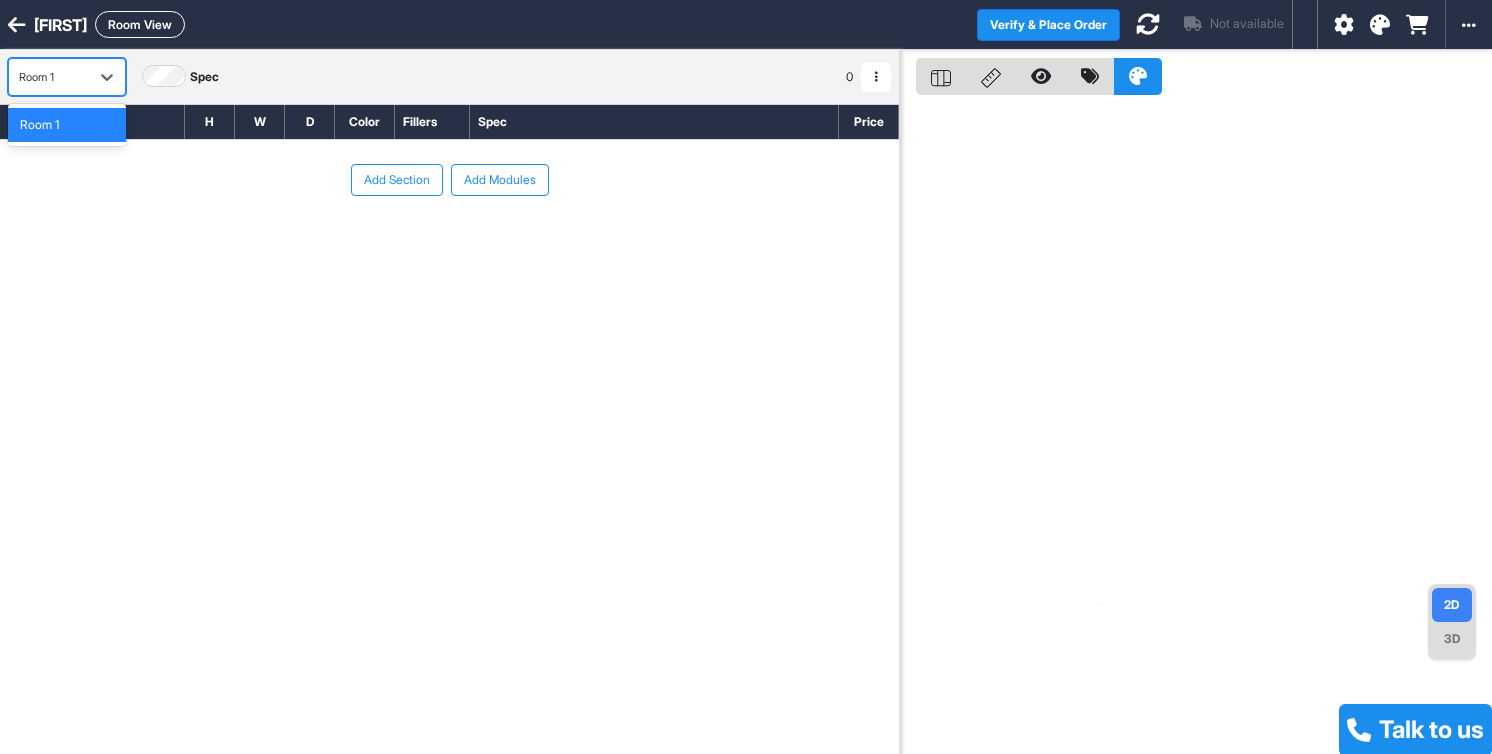 click on "Room 1" at bounding box center [49, 77] 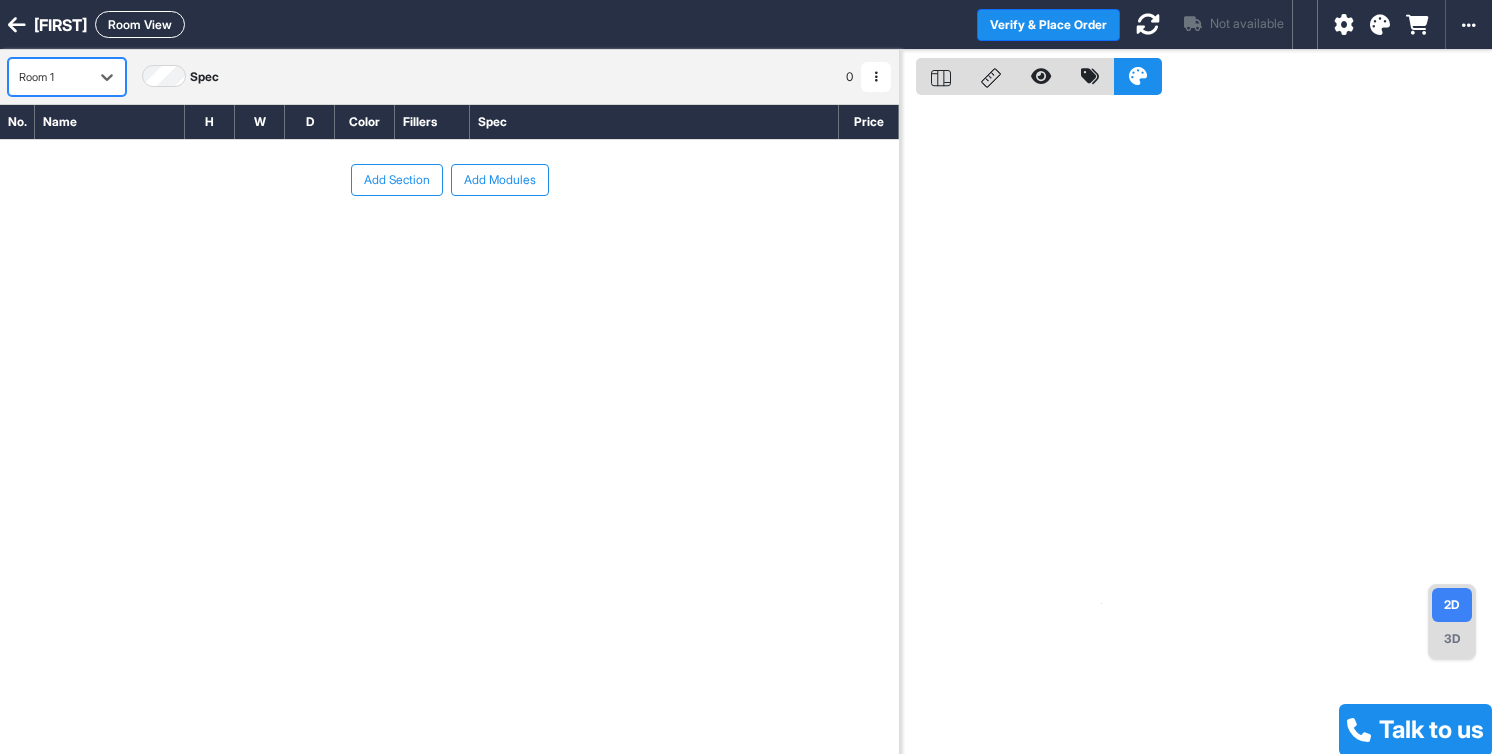 click on "Room 1" at bounding box center (49, 77) 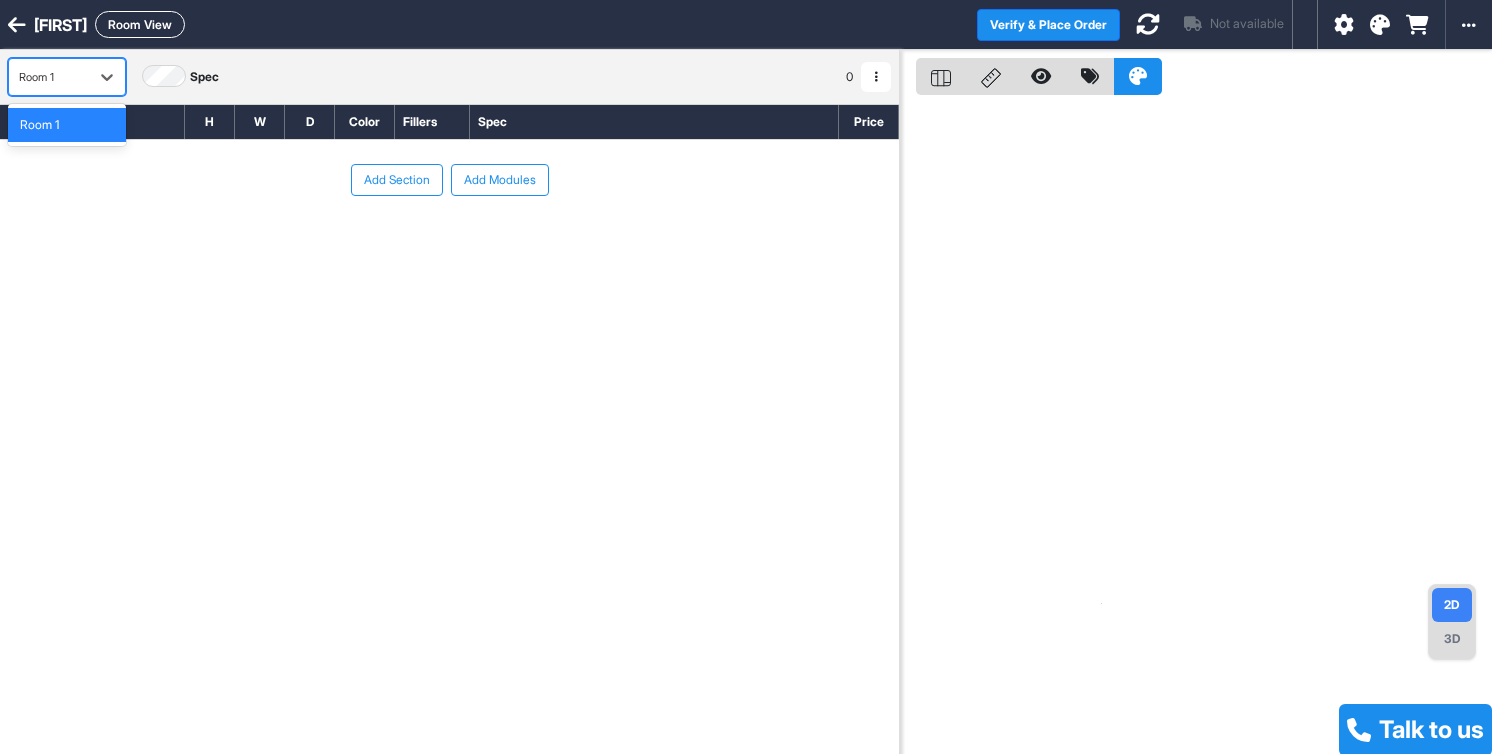 click on "Room 1" at bounding box center (67, 125) 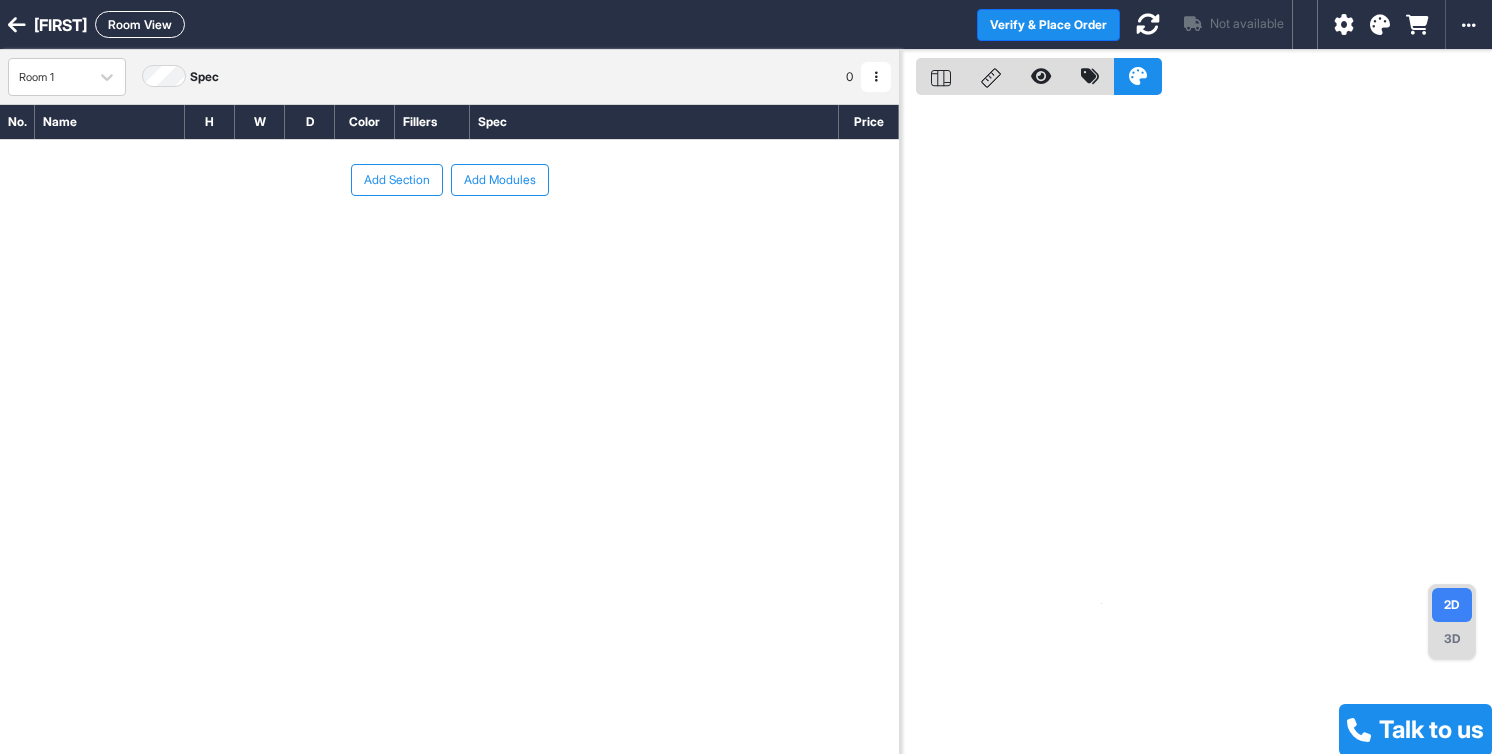 click at bounding box center [876, 77] 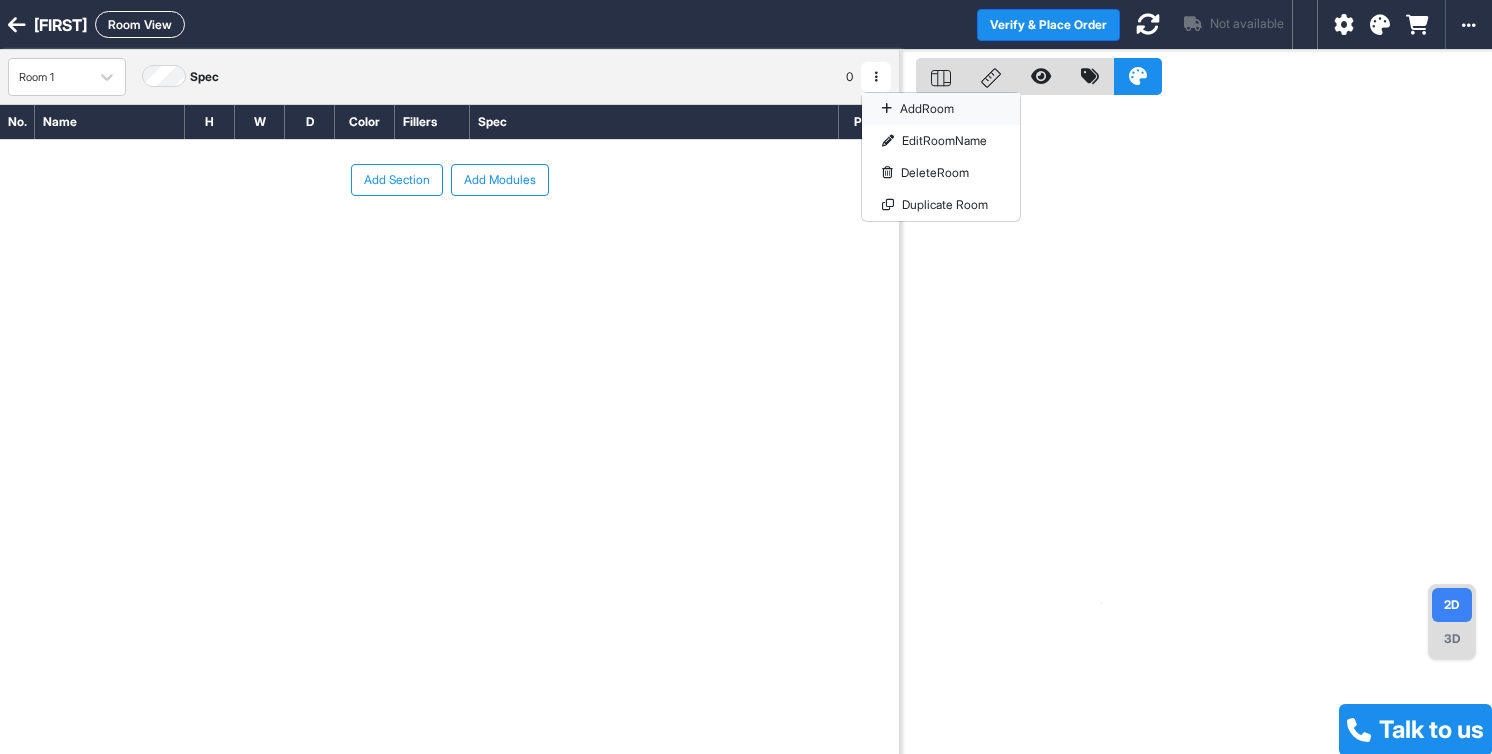 click on "Add  Room" at bounding box center [941, 109] 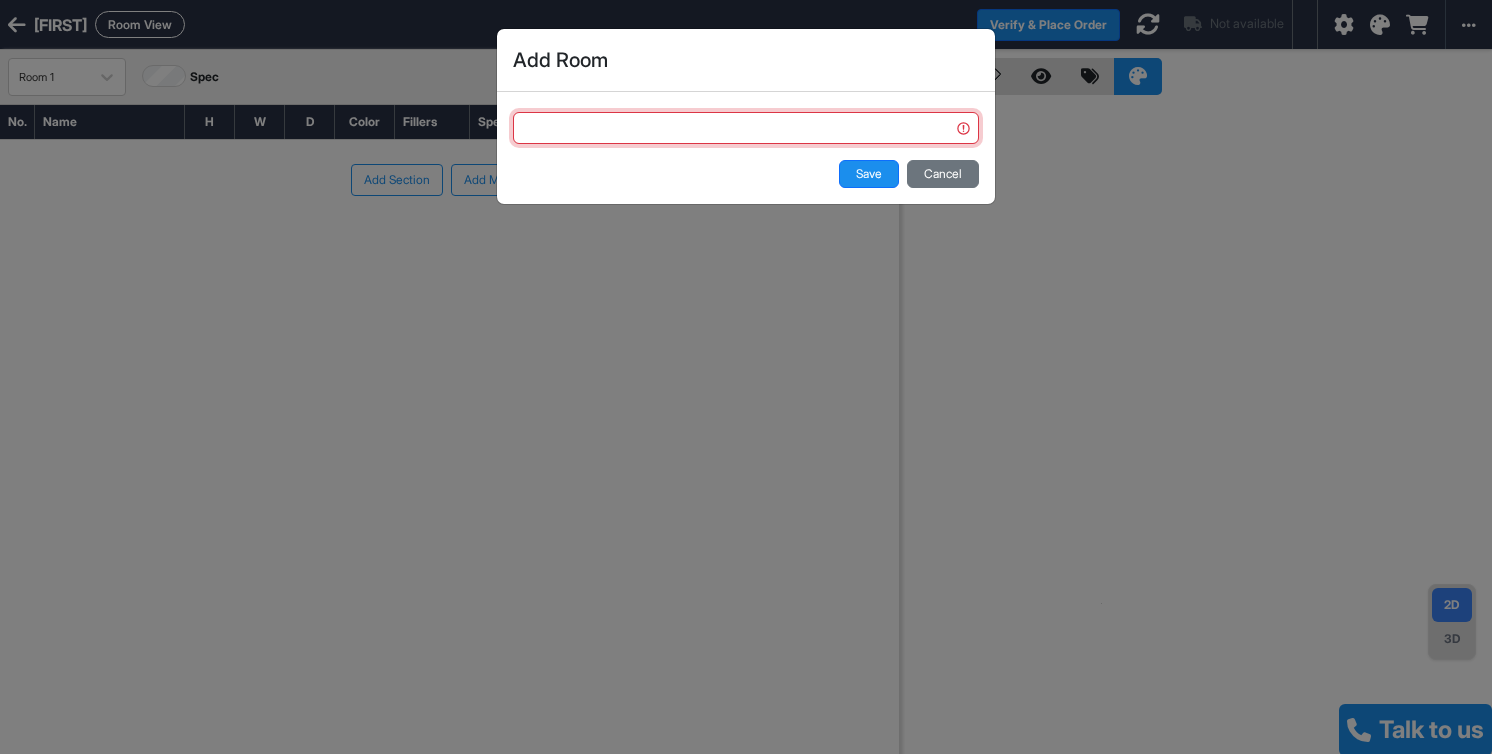click at bounding box center [746, 128] 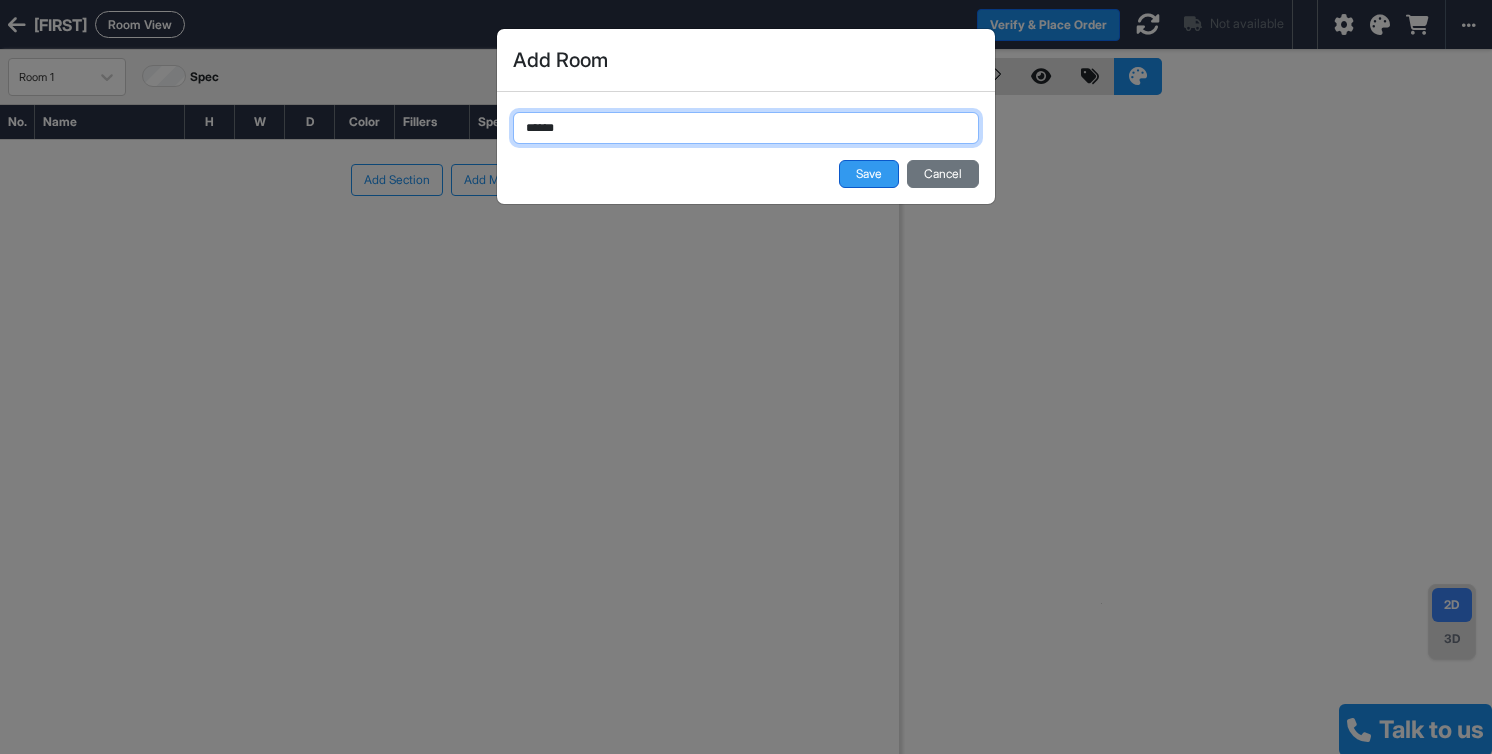type on "******" 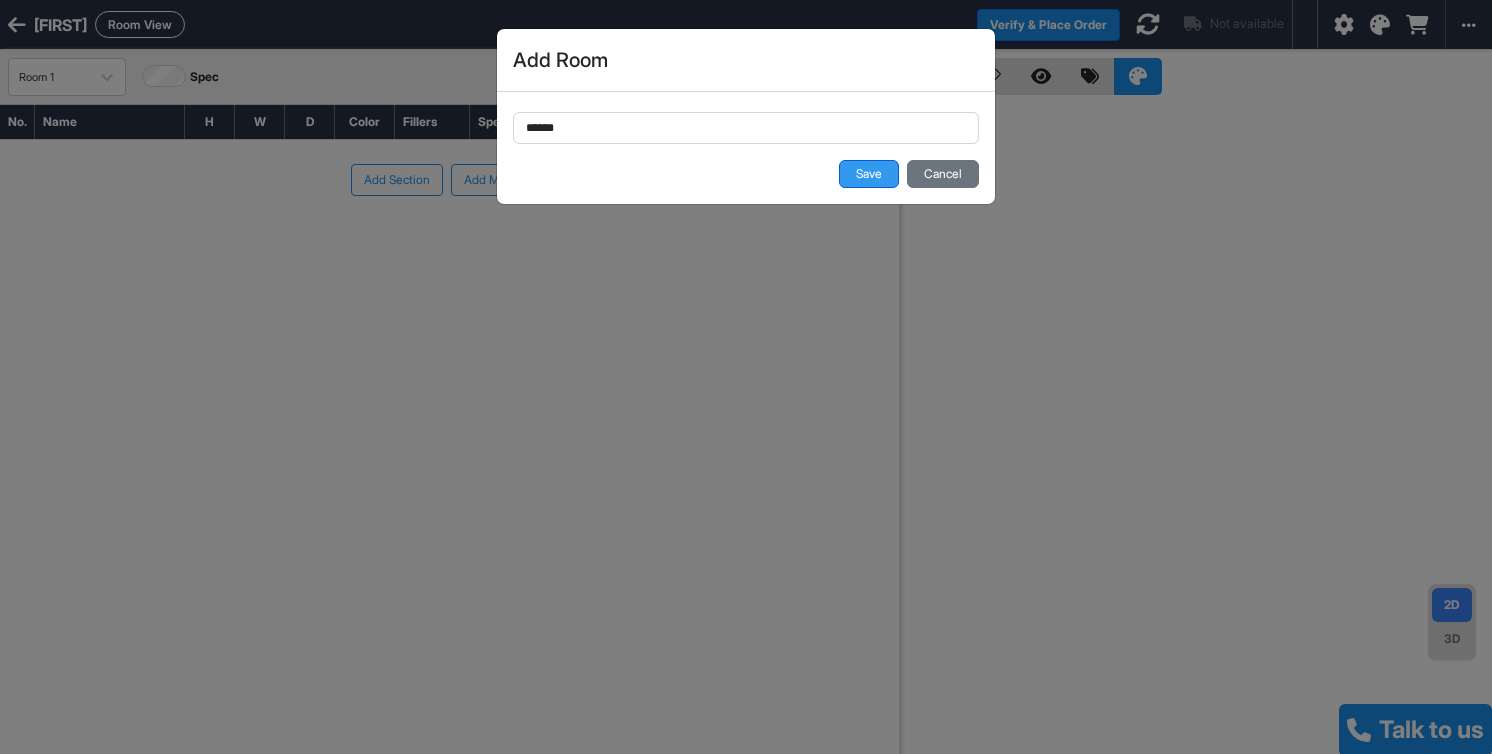 click on "Save" at bounding box center (869, 174) 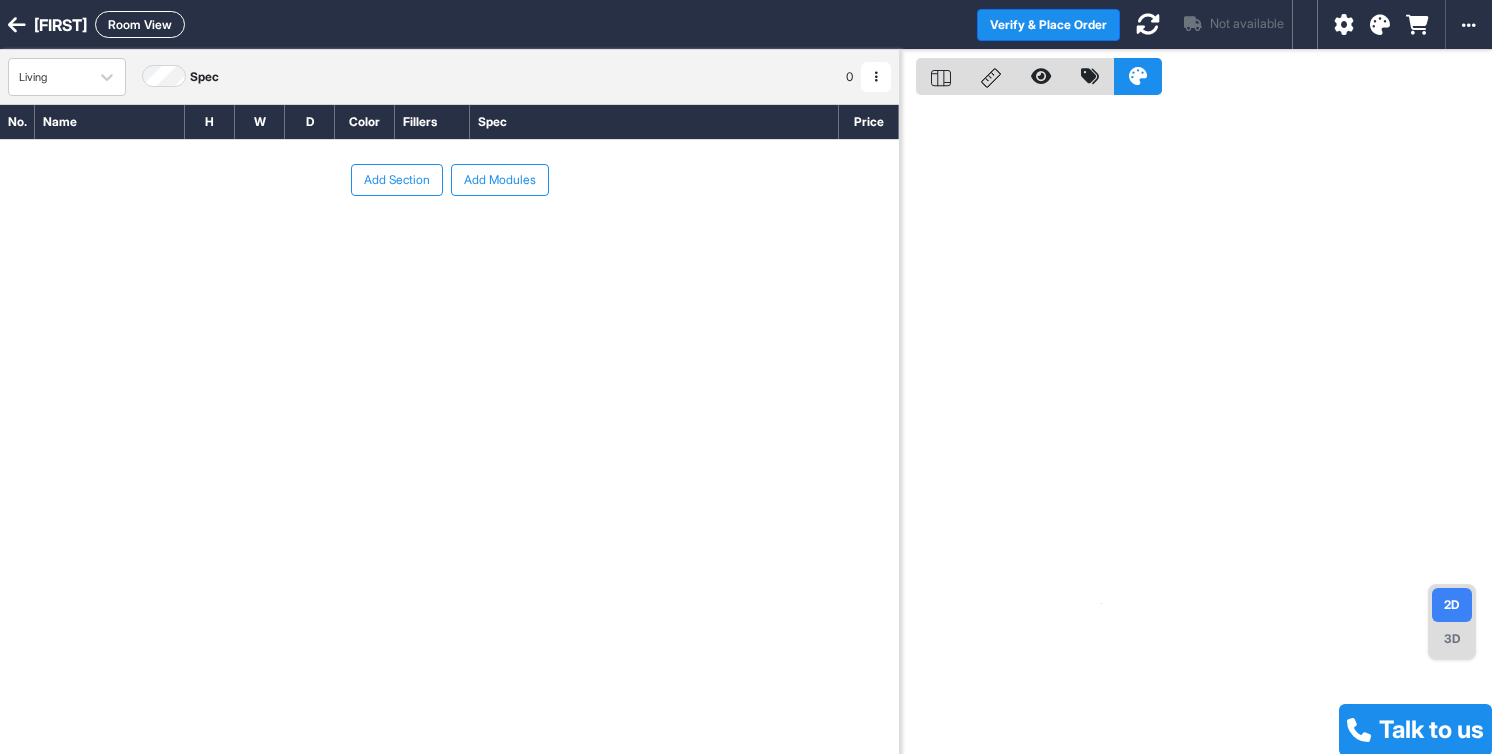 click on "Add Section" at bounding box center [397, 180] 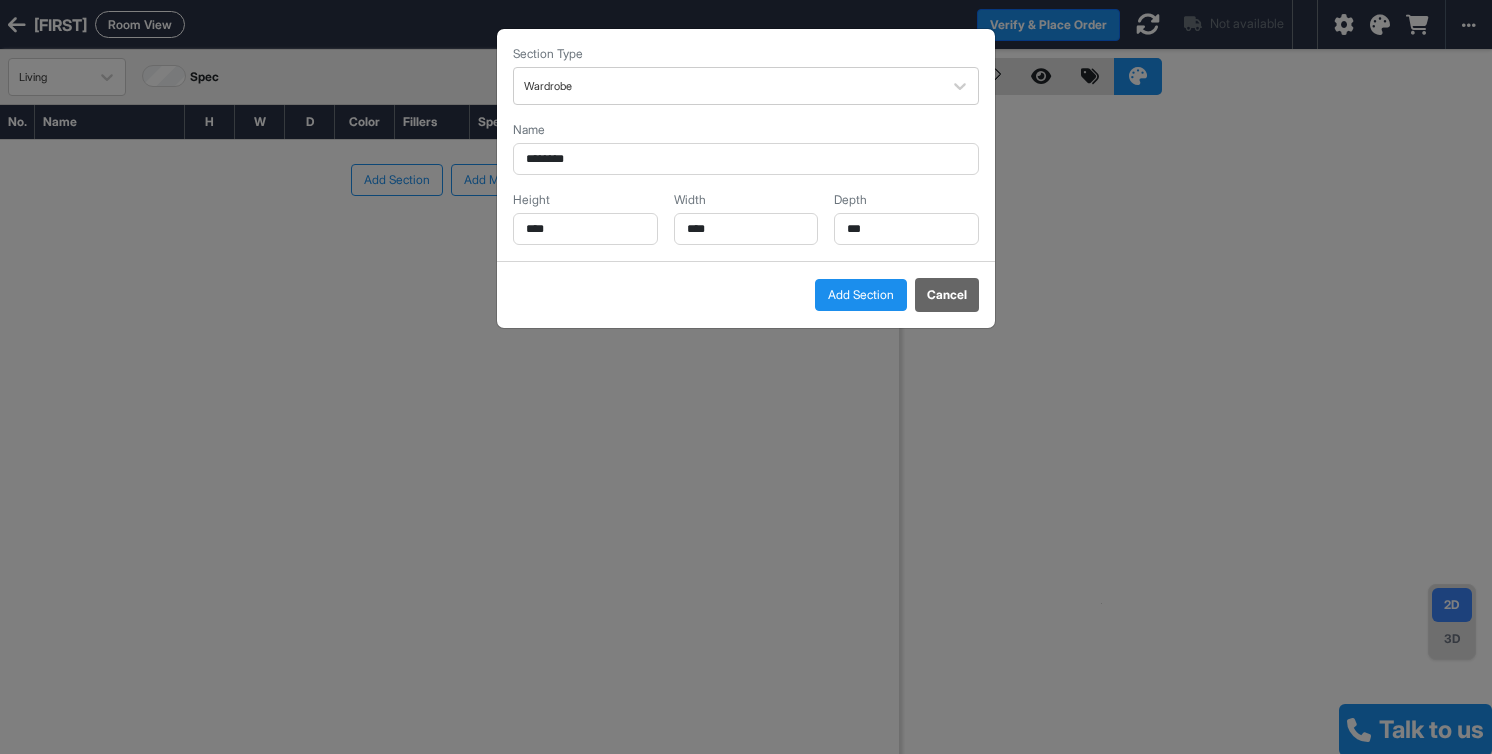 click on "Section Type Wardrobe Name ******** Height **** Width **** Depth ***" at bounding box center (746, 145) 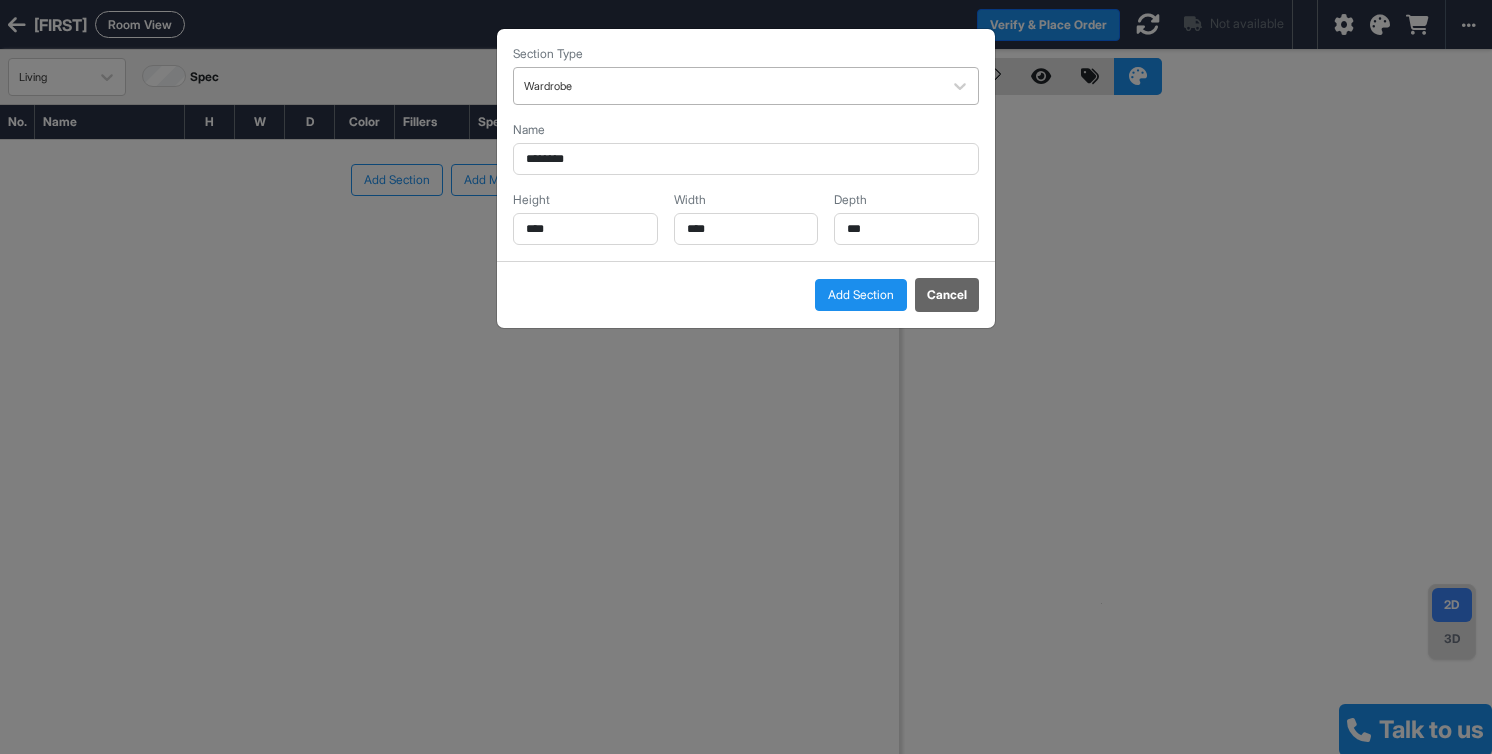 click on "Wardrobe" at bounding box center (728, 86) 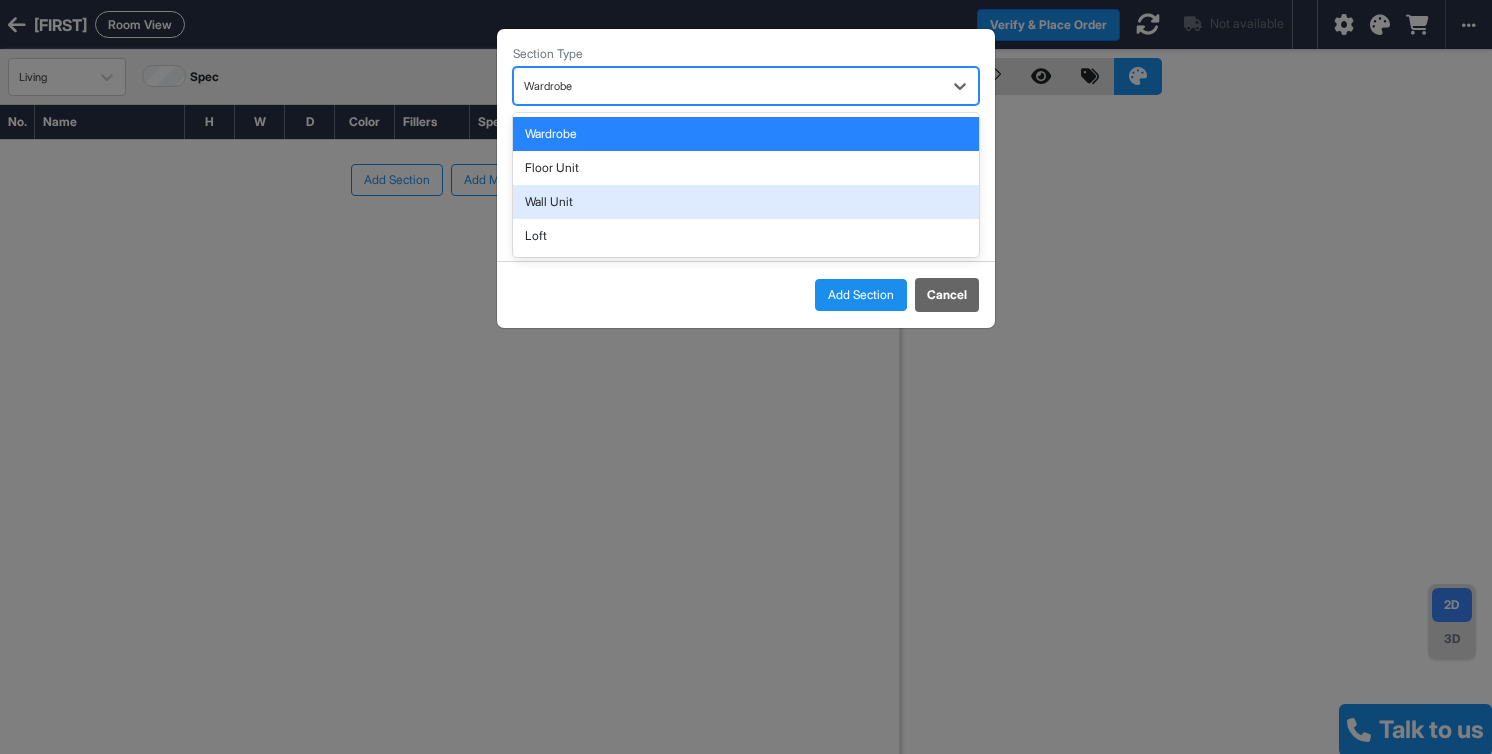 click on "Wall Unit" at bounding box center [746, 202] 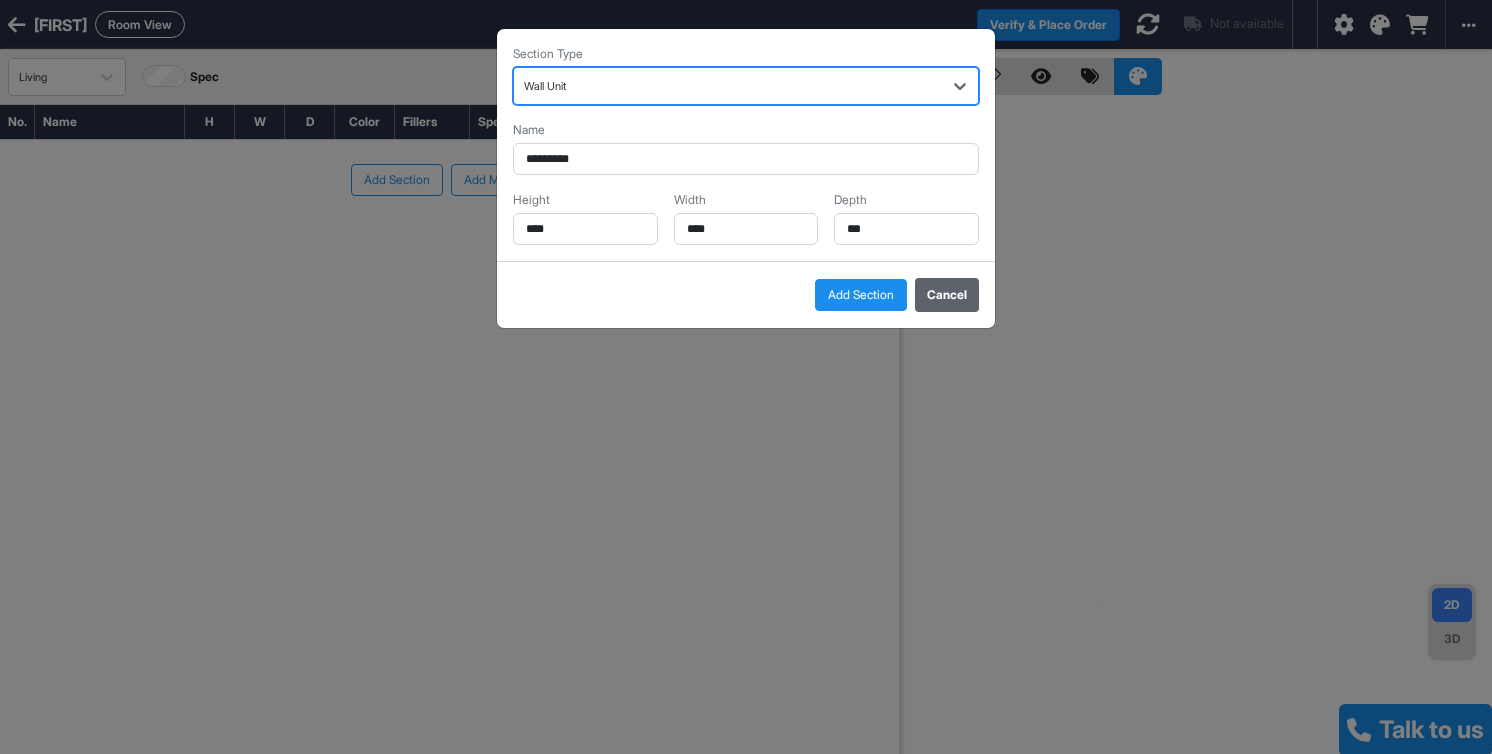 click on "Cancel" at bounding box center [947, 295] 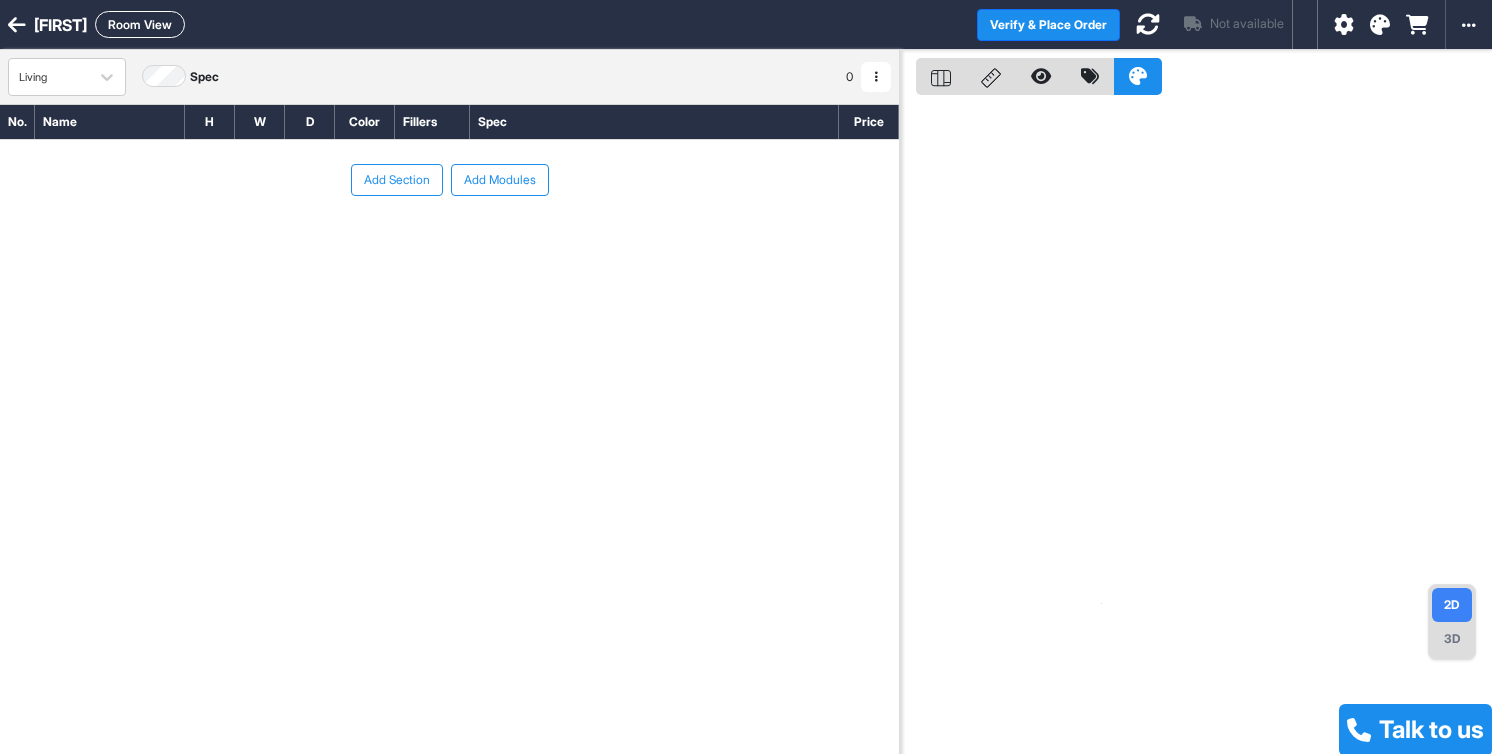 click at bounding box center [876, 77] 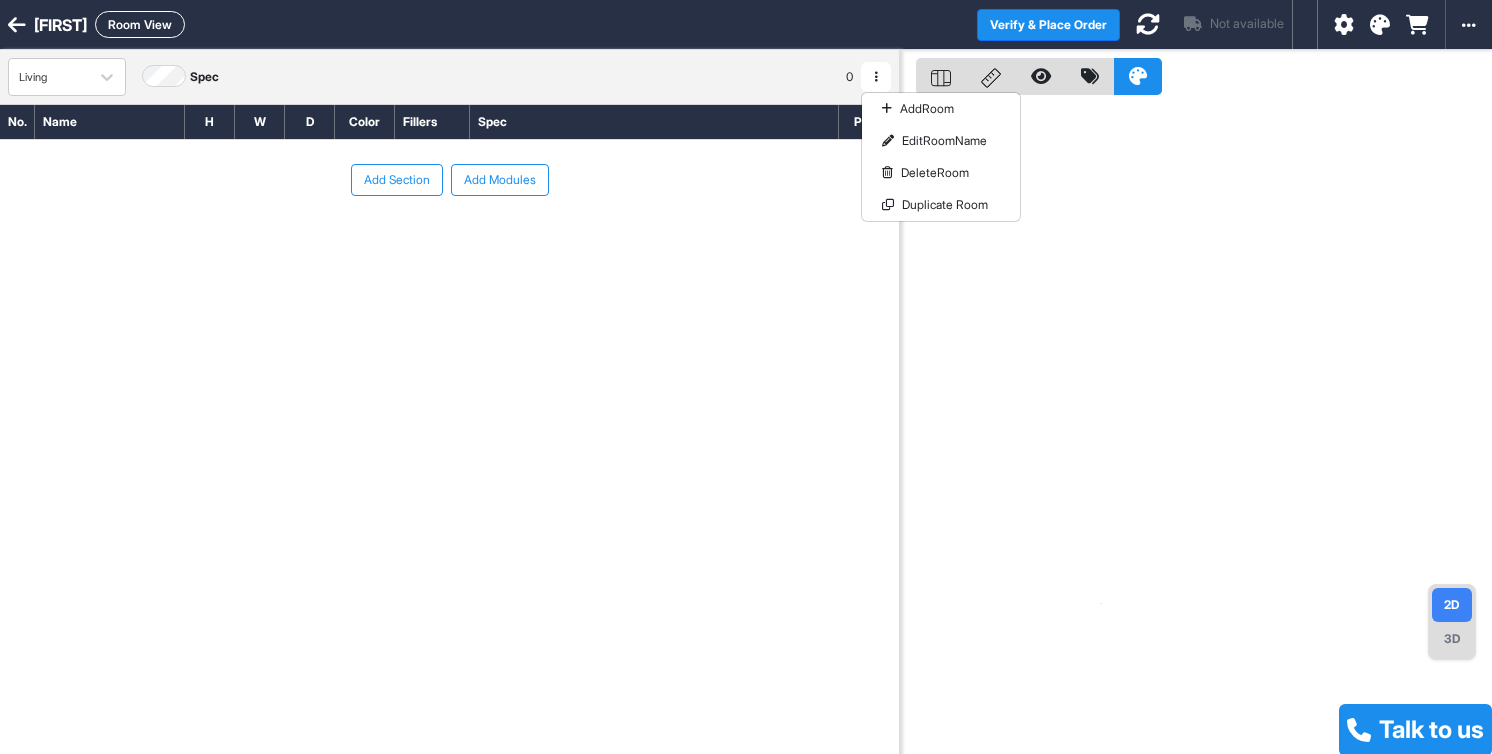 click on "Add Section Add Modules" at bounding box center (449, 180) 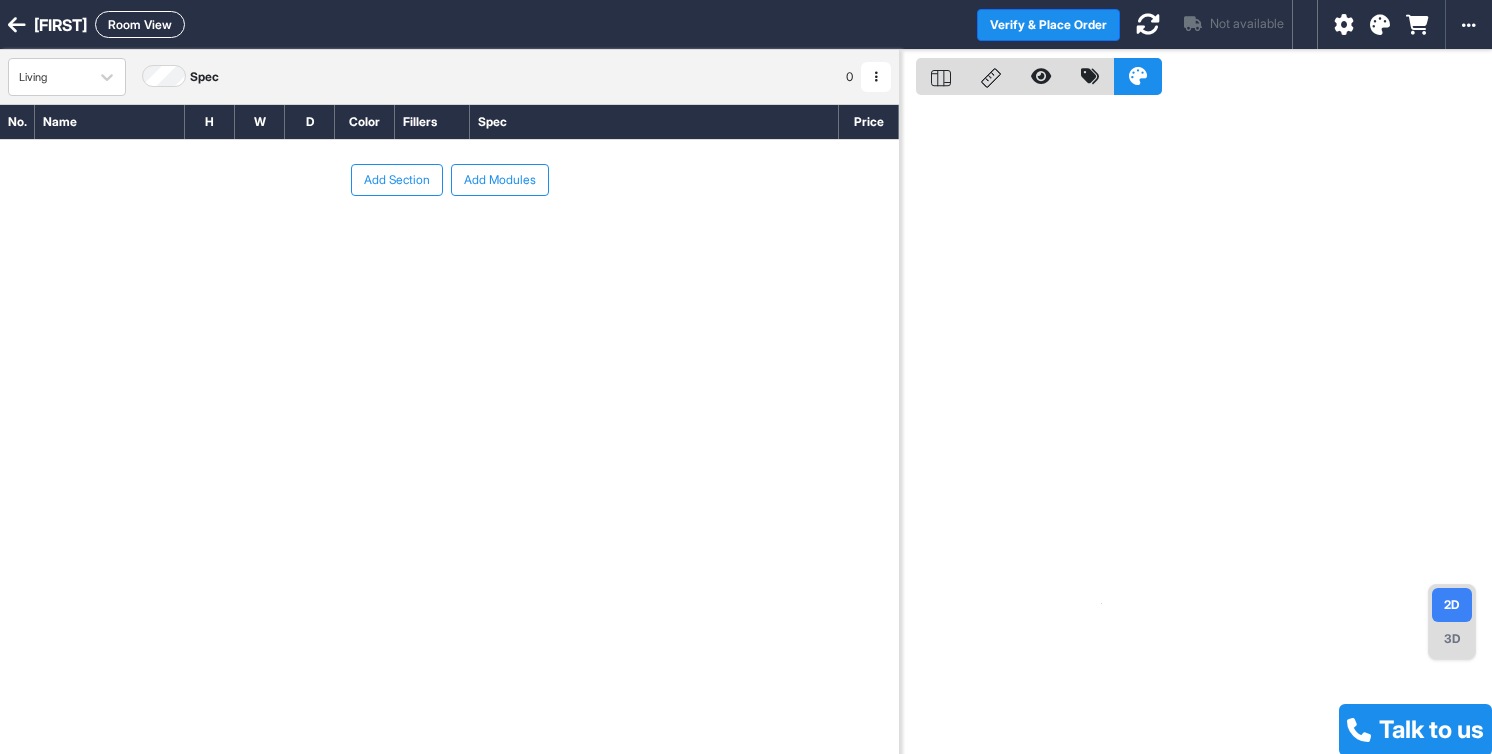 click on "Add Modules" at bounding box center (500, 180) 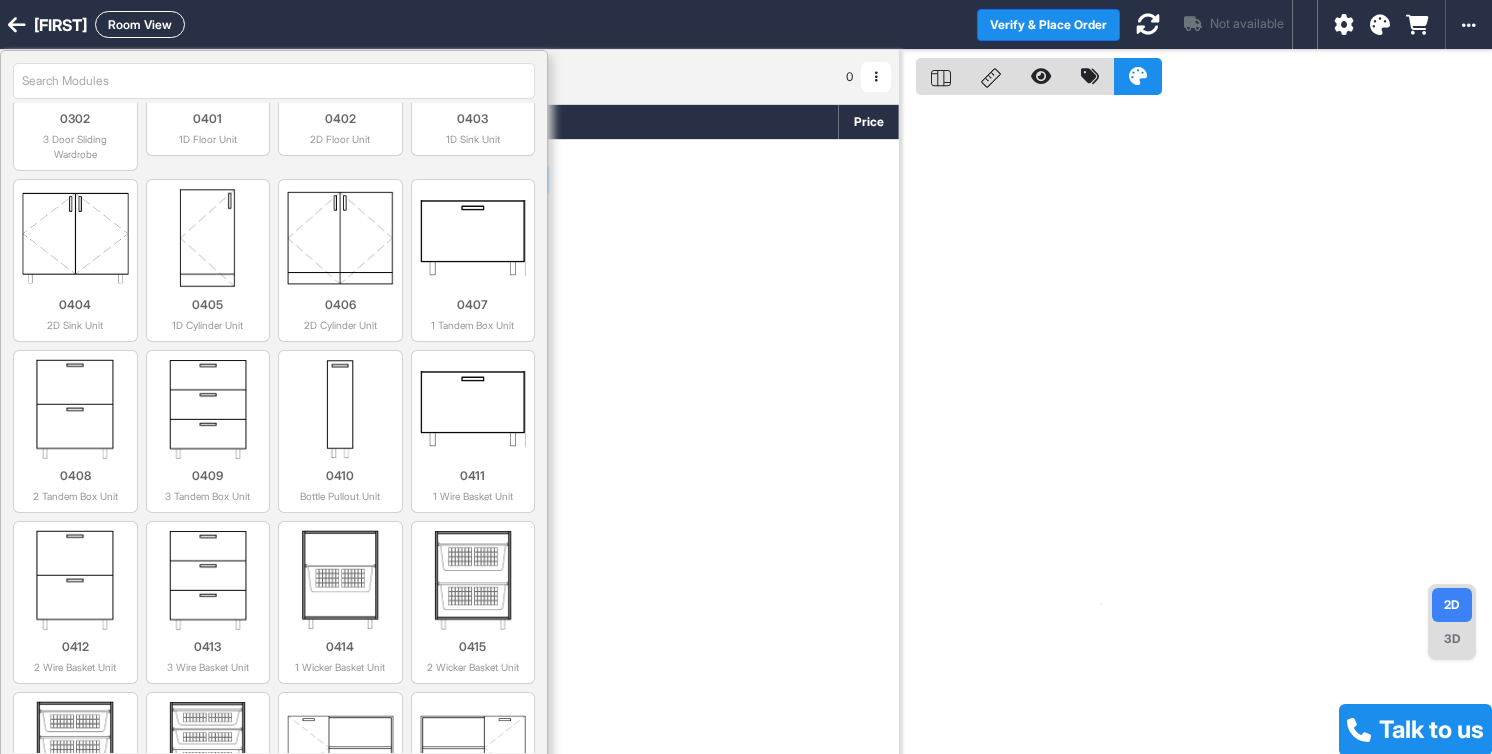 scroll, scrollTop: 1333, scrollLeft: 0, axis: vertical 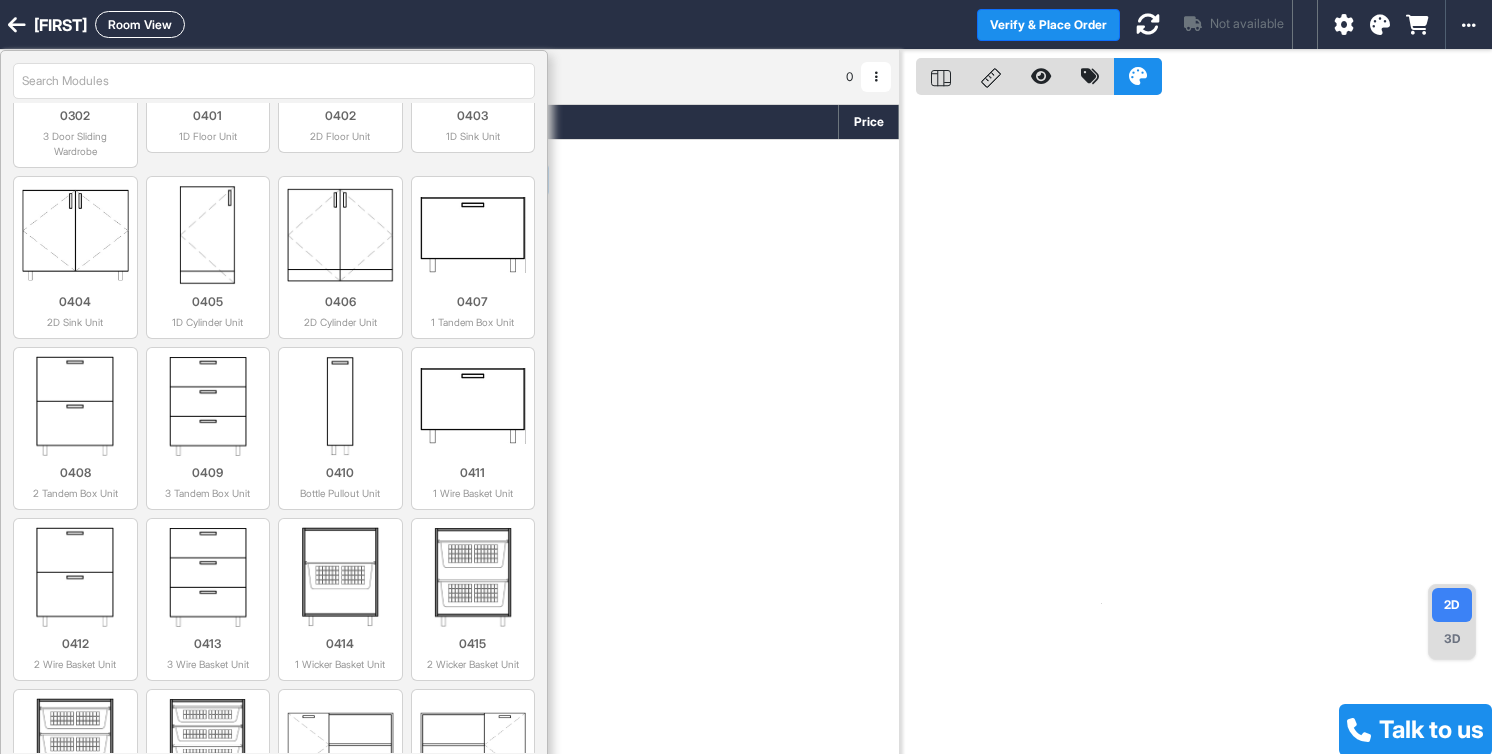 click on "No. Name H W D Color Fillers Spec Price
To pick up a draggable item, press the space bar.
While dragging, use the arrow keys to move the item.
Press space again to drop the item in its new position, or press escape to cancel.
Add Section Add Modules" at bounding box center (449, 405) 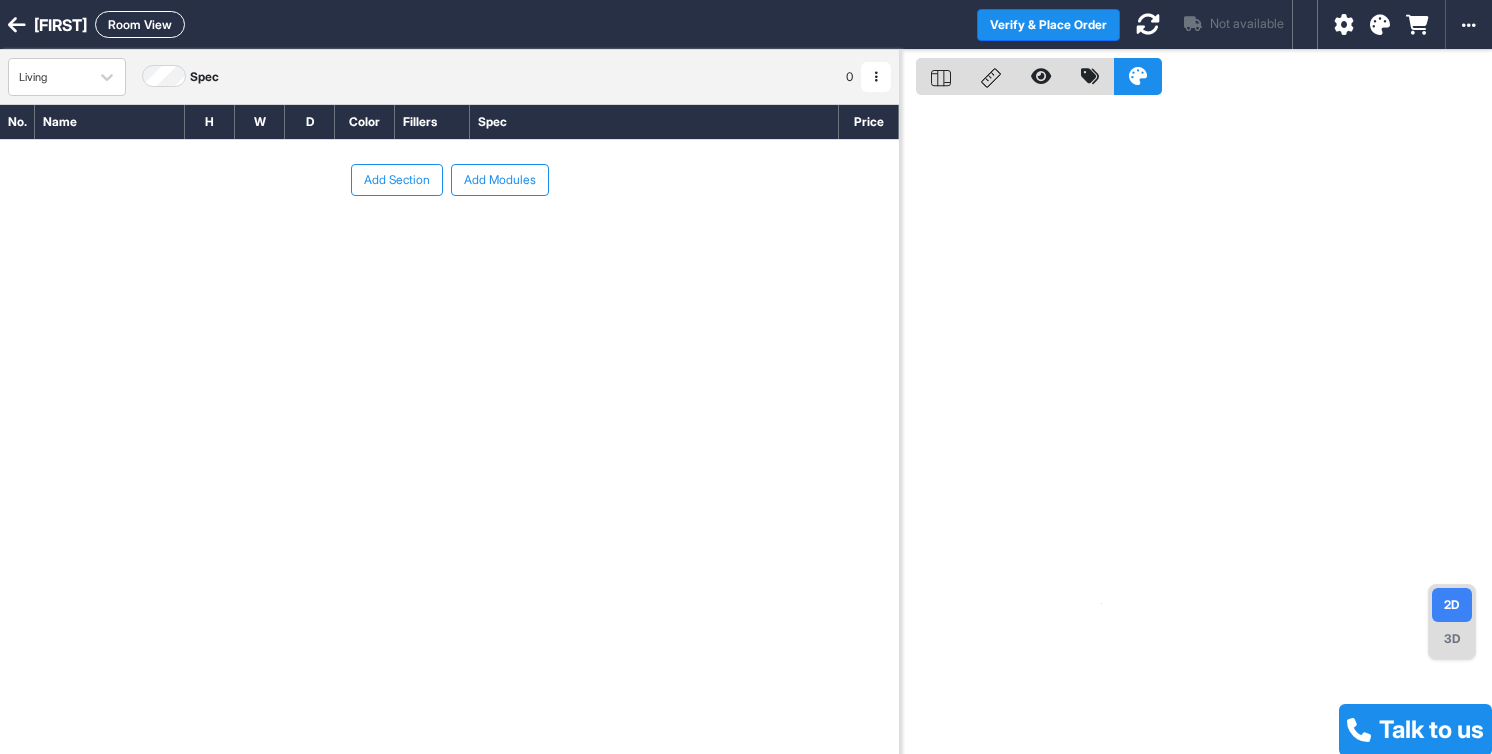 click on "Add Section" at bounding box center [397, 180] 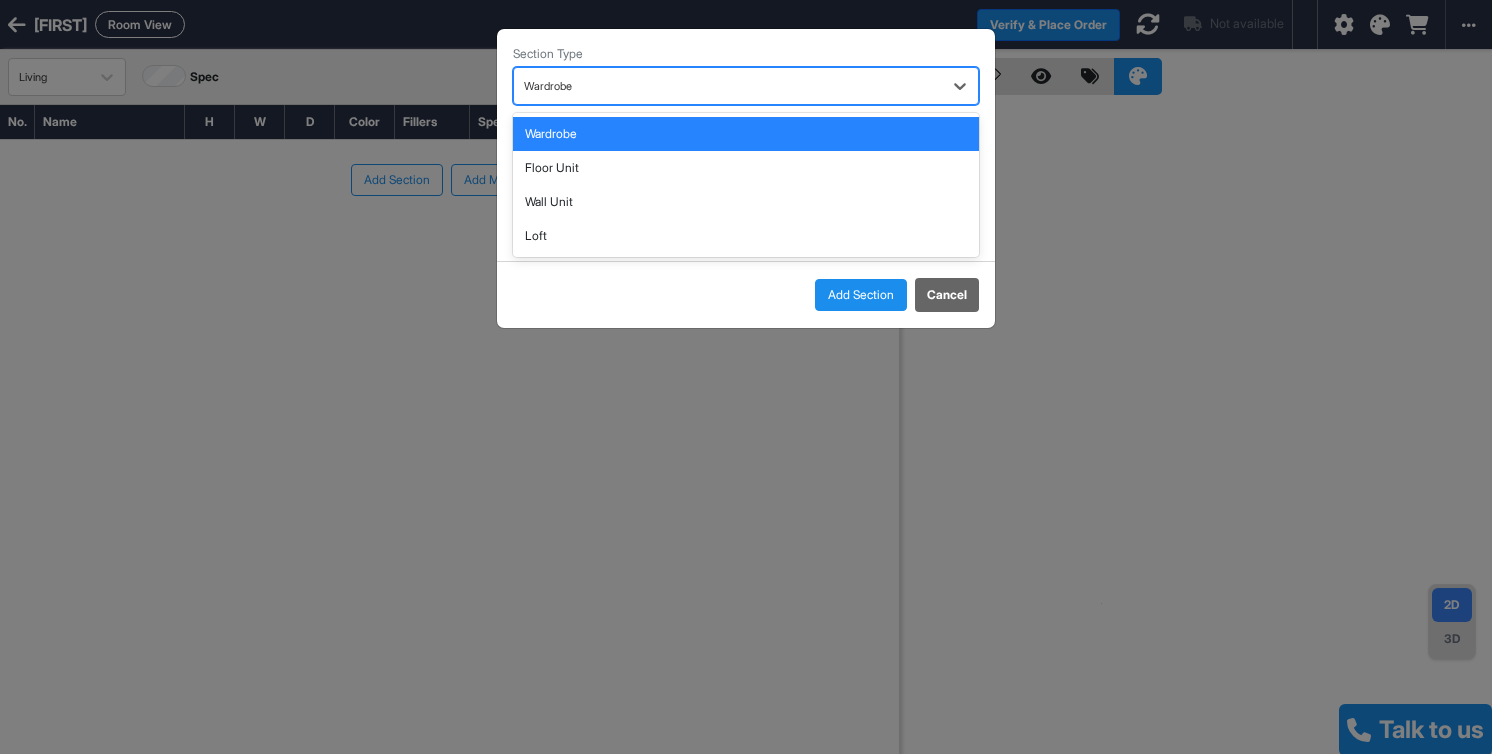 click on "Wardrobe" at bounding box center (728, 86) 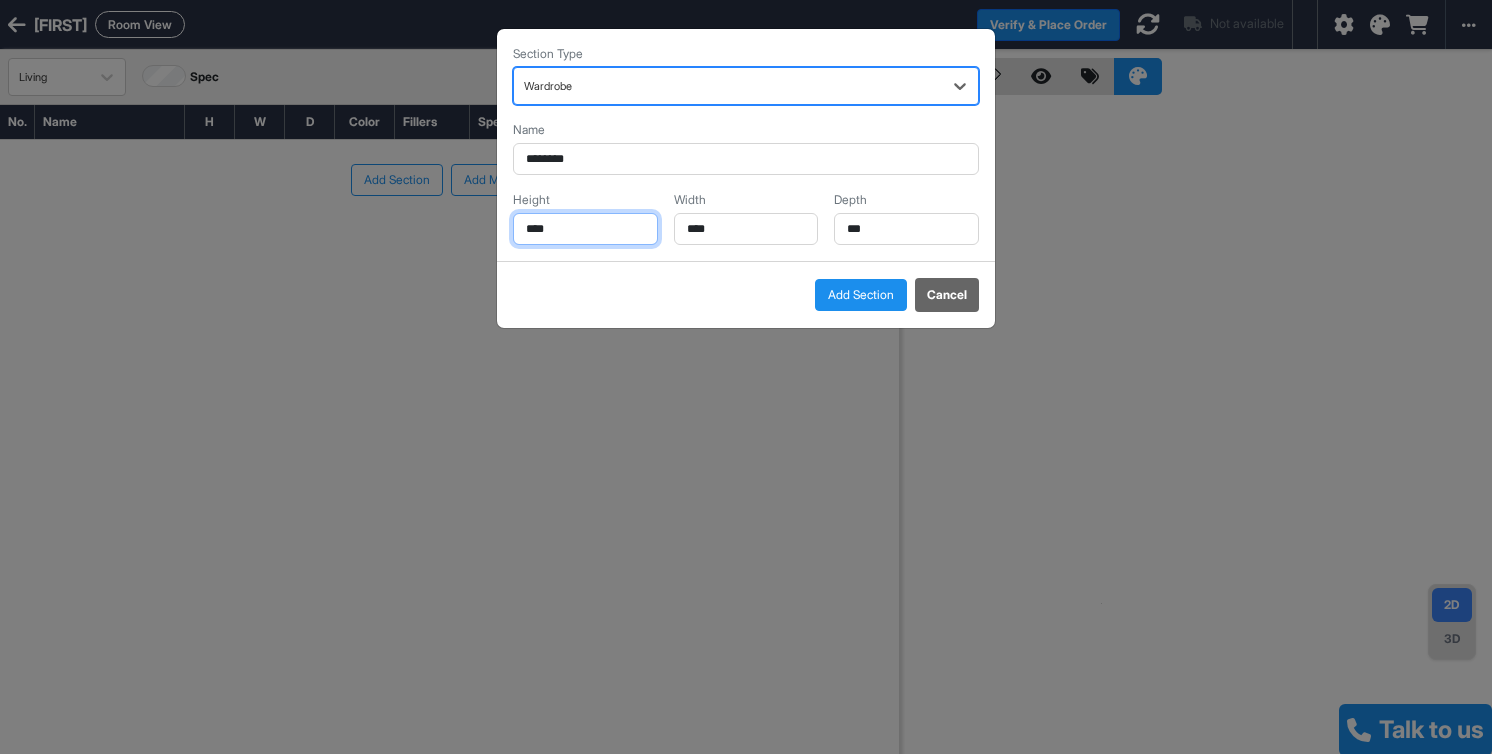 click on "****" at bounding box center [585, 229] 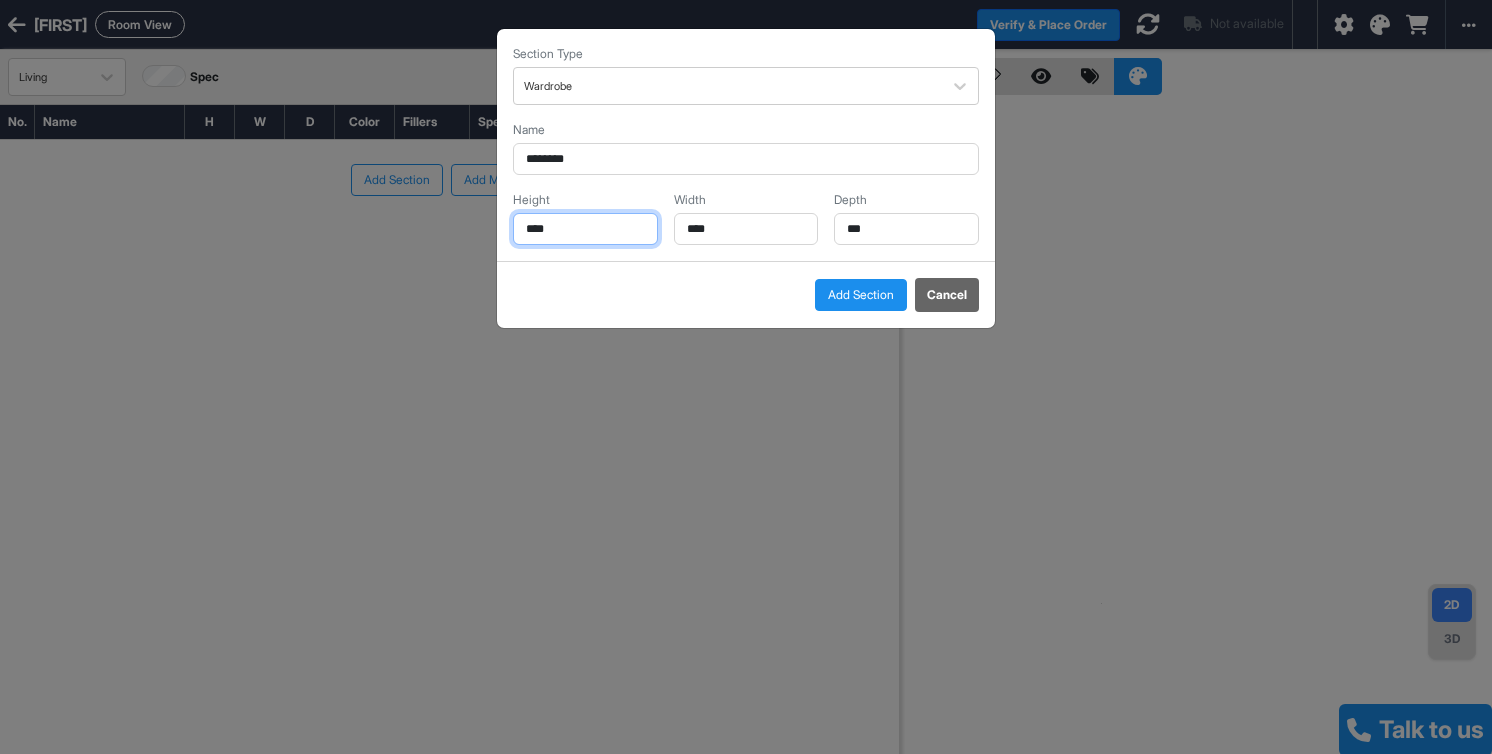 click on "****" at bounding box center (585, 229) 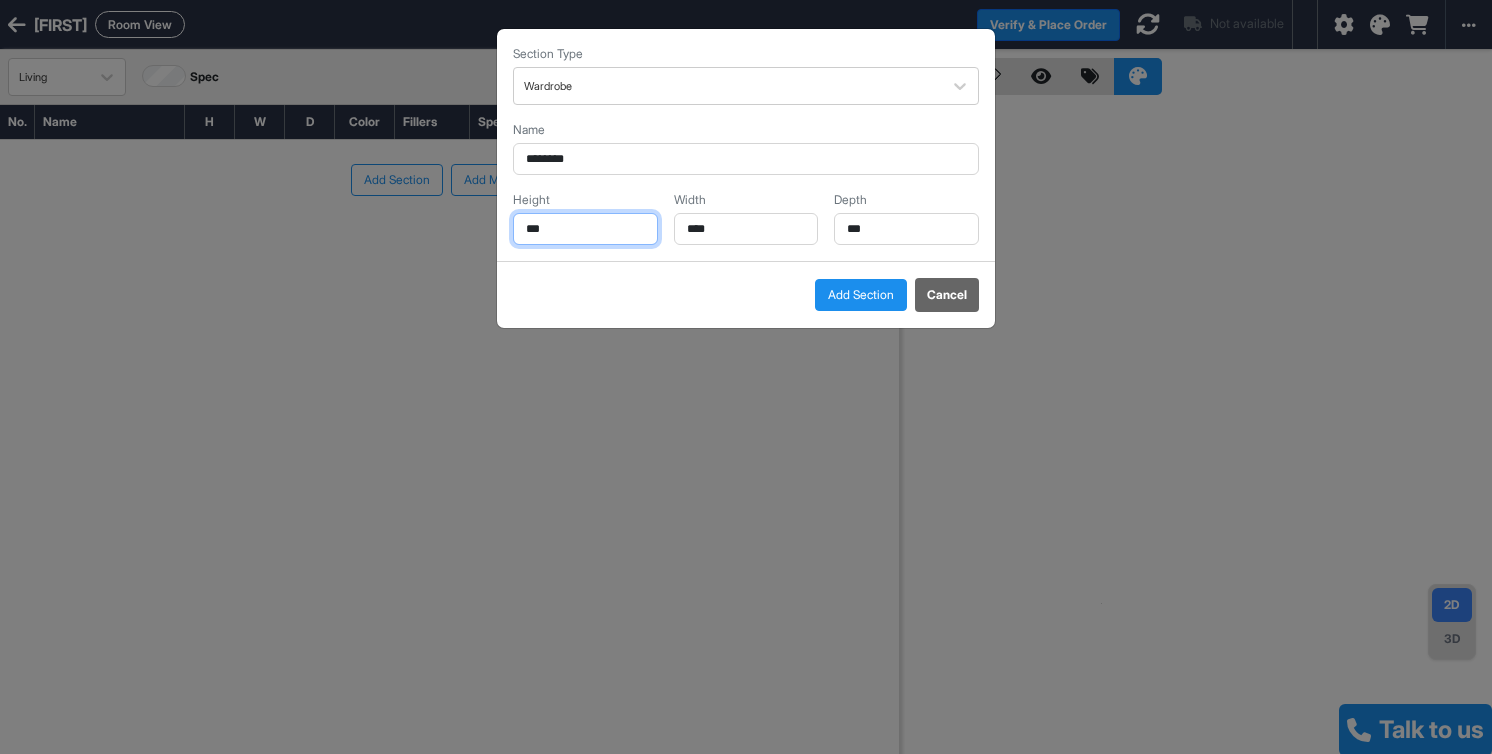 type on "***" 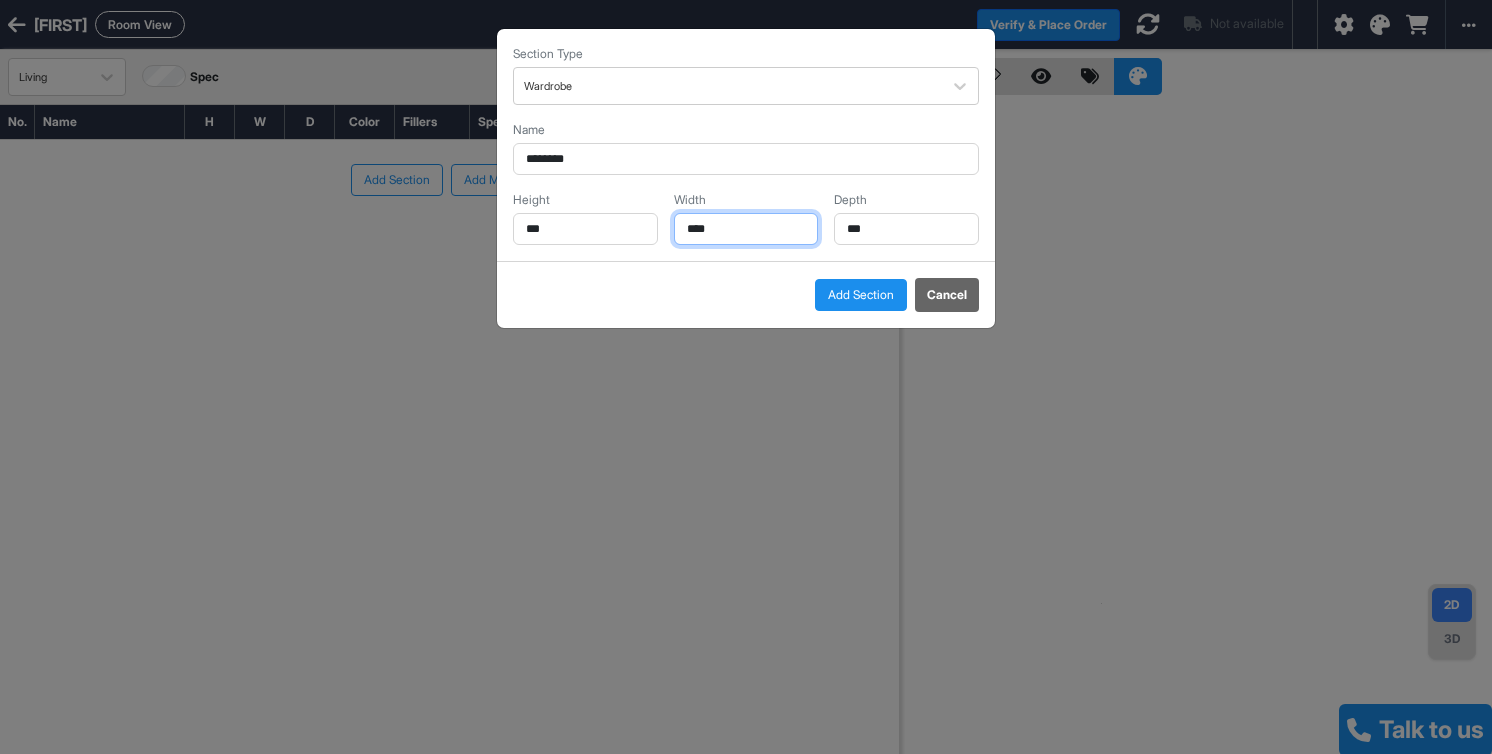 click on "****" at bounding box center (746, 229) 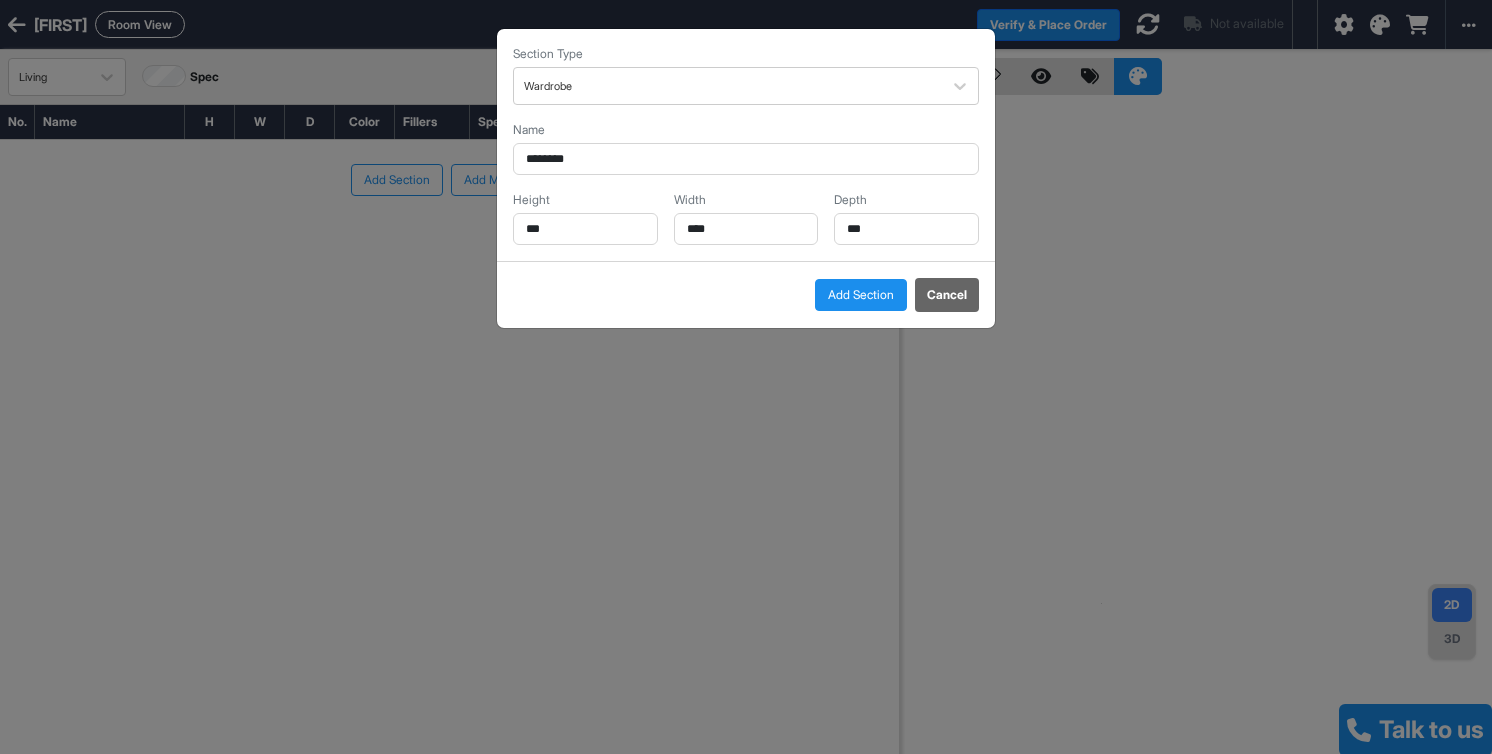 click on "Section Type Wardrobe Name ******** Height *** Width **** Depth ***" at bounding box center (746, 145) 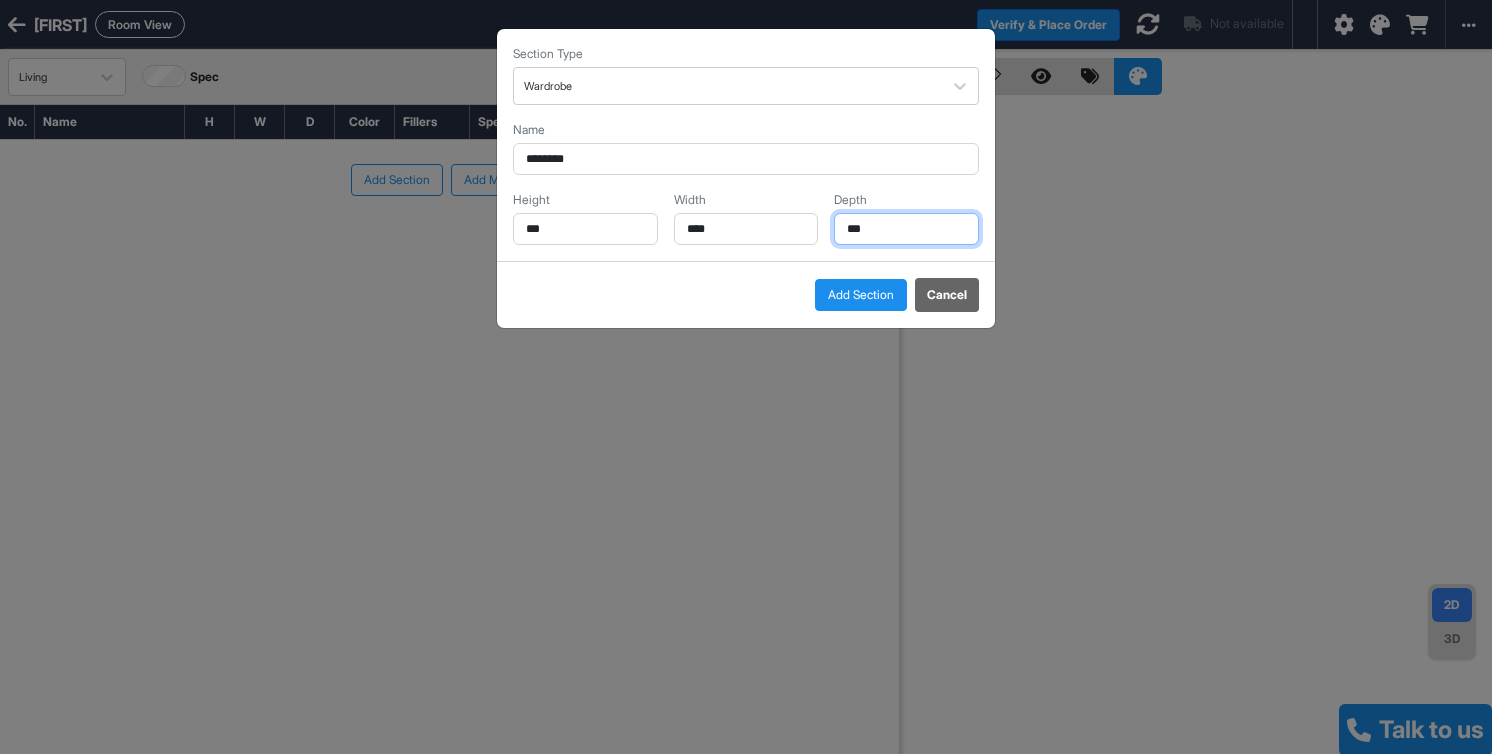 click on "***" at bounding box center (906, 229) 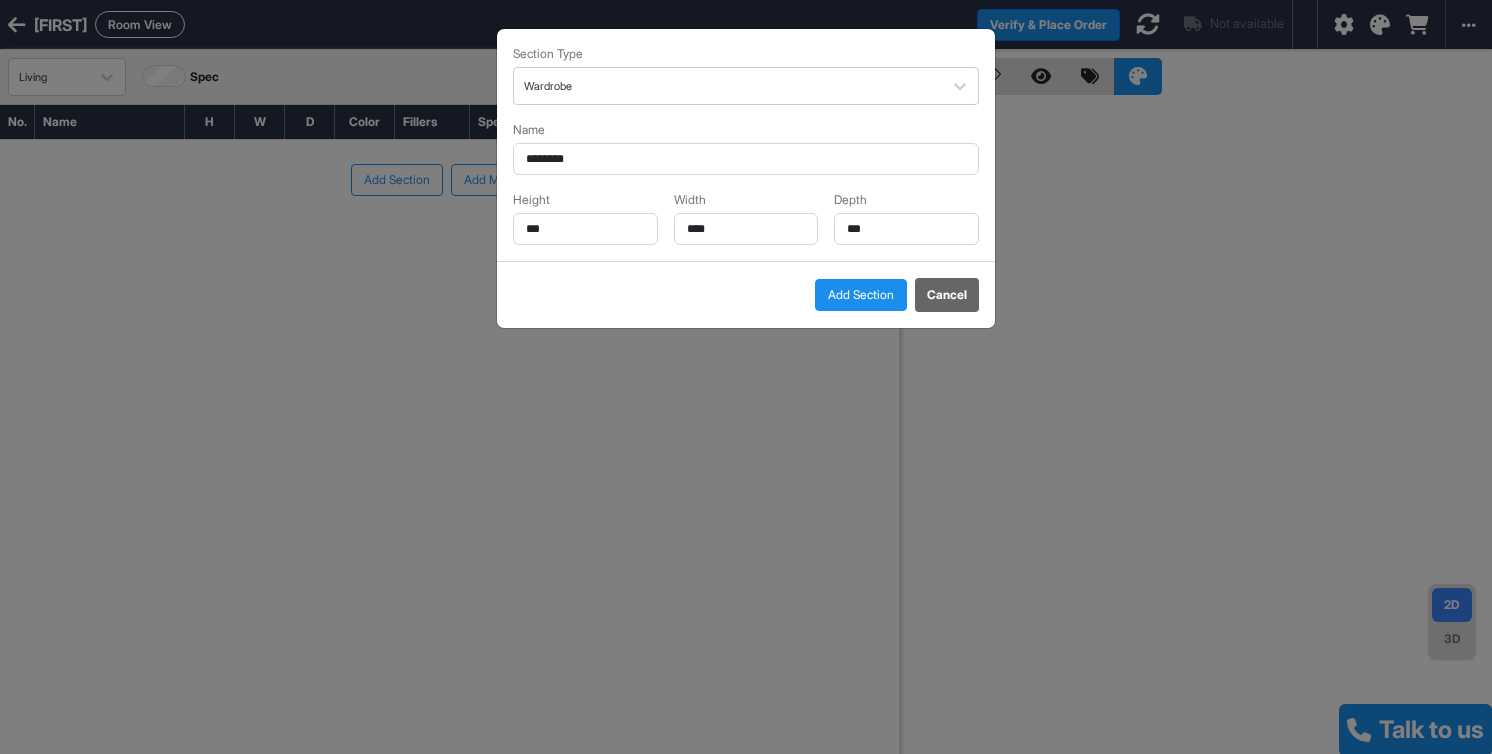 click on "Add Section" at bounding box center (861, 295) 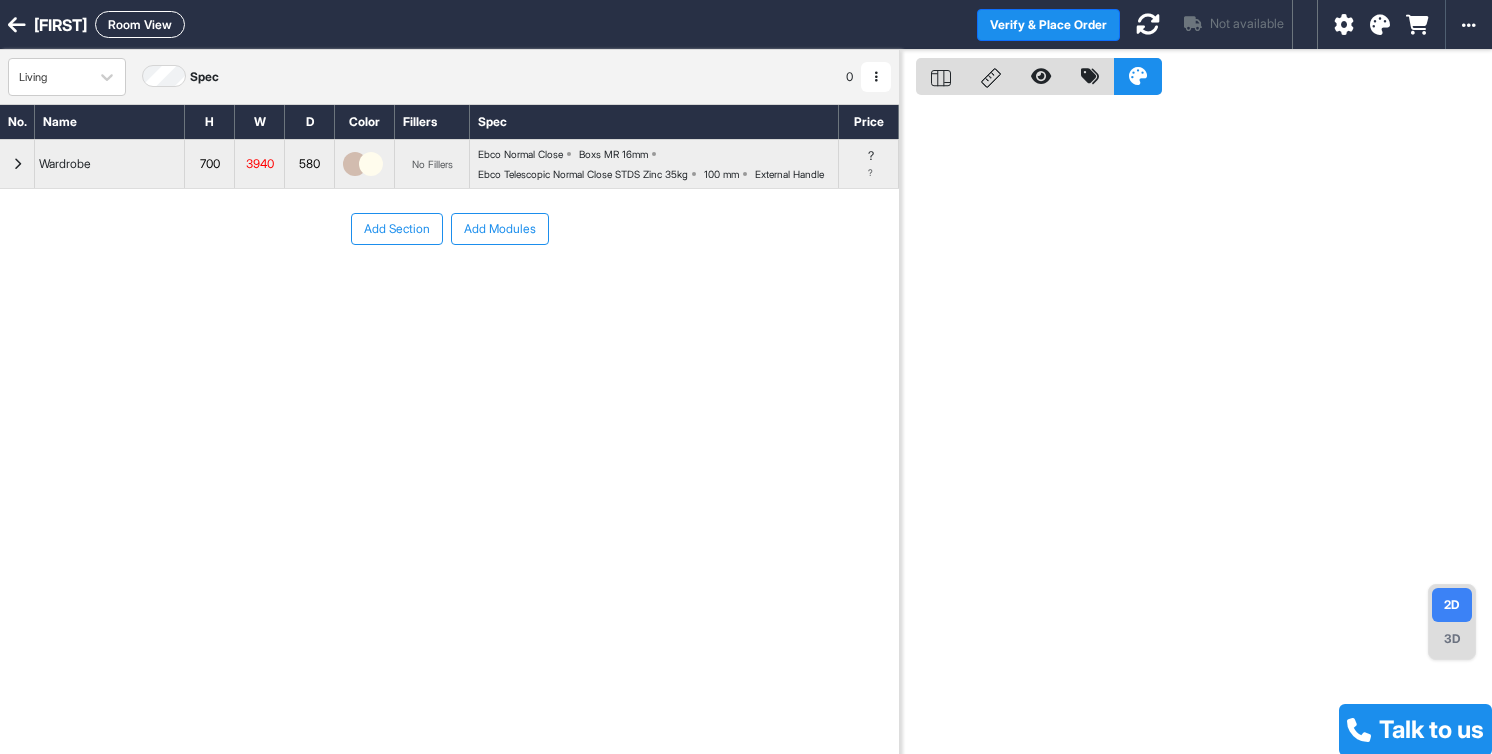 click at bounding box center [1148, 24] 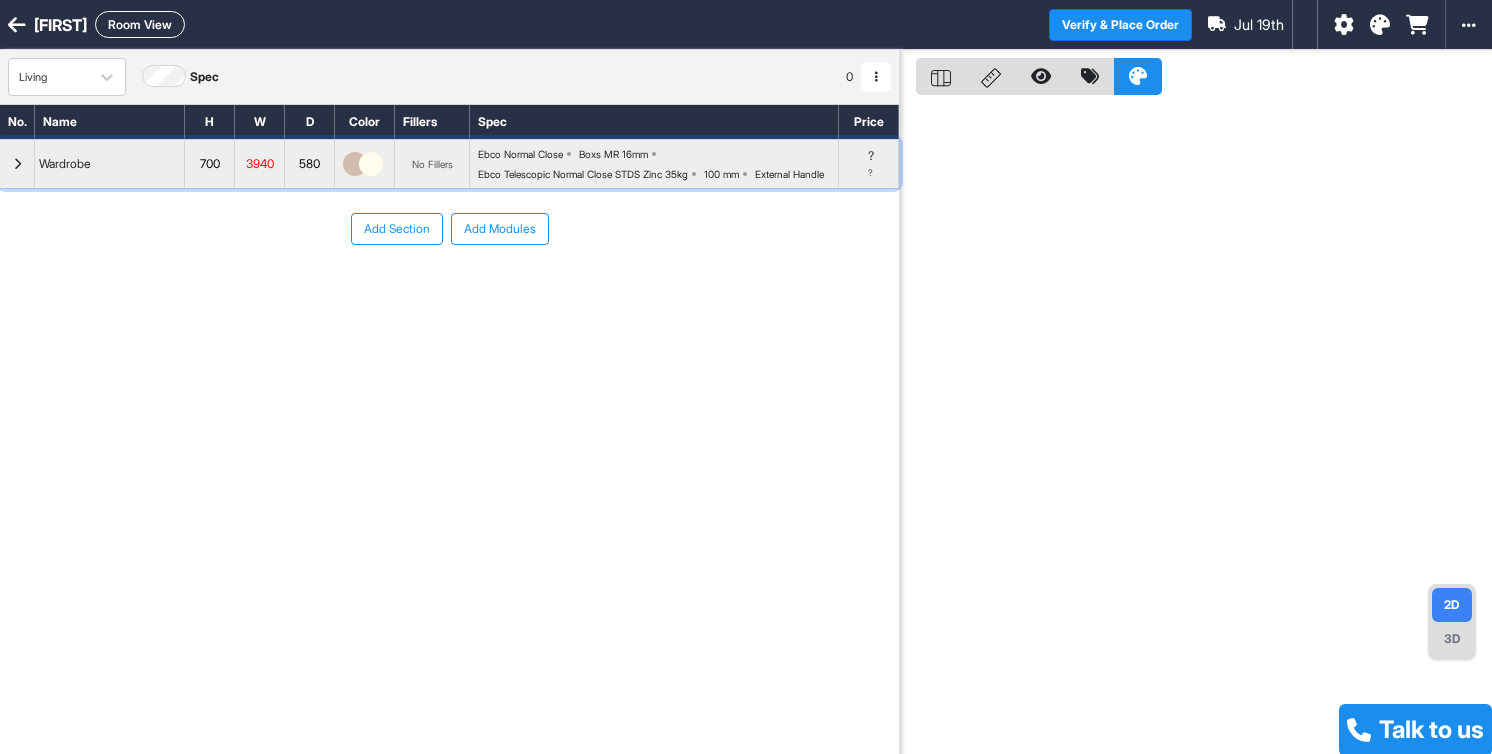 click on "Wardrobe" at bounding box center (110, 164) 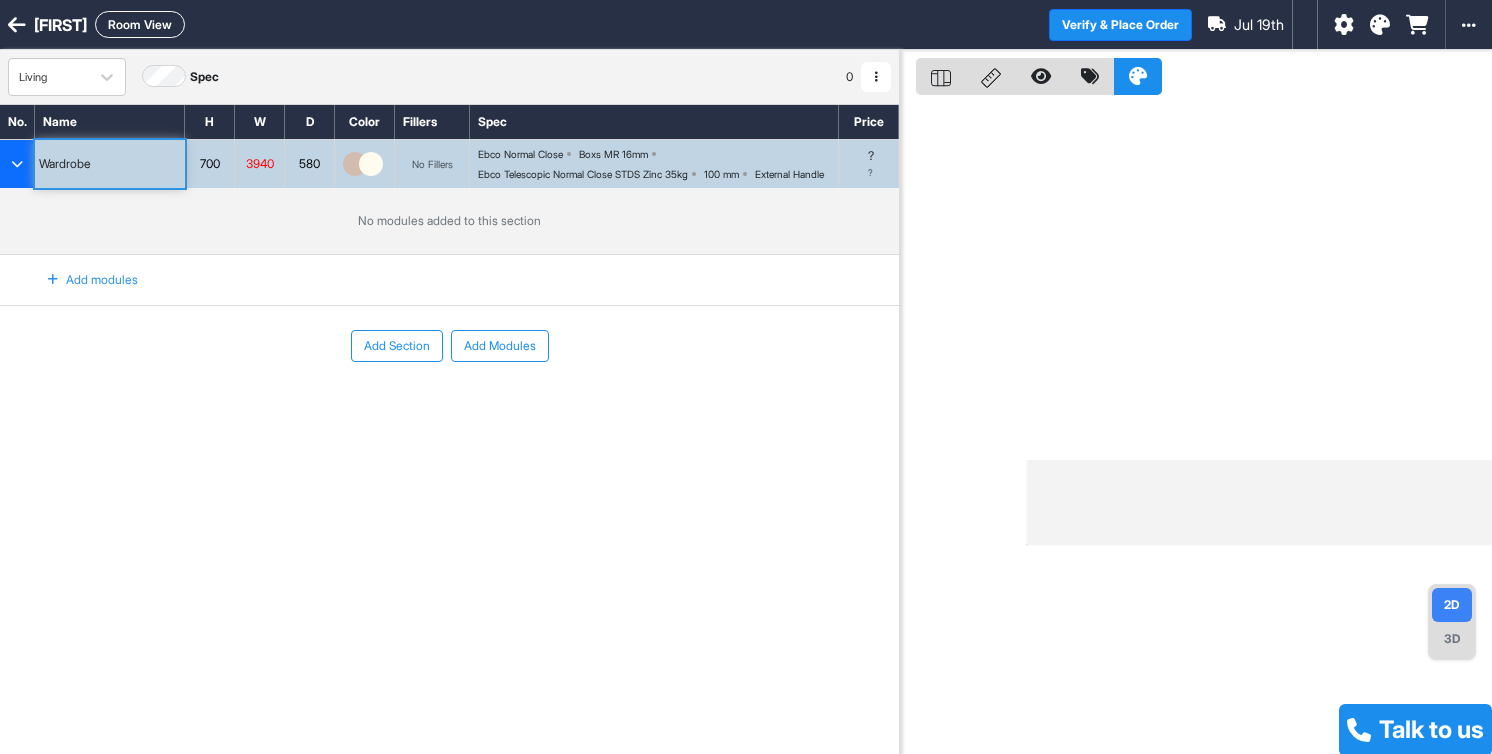 click at bounding box center (1196, 427) 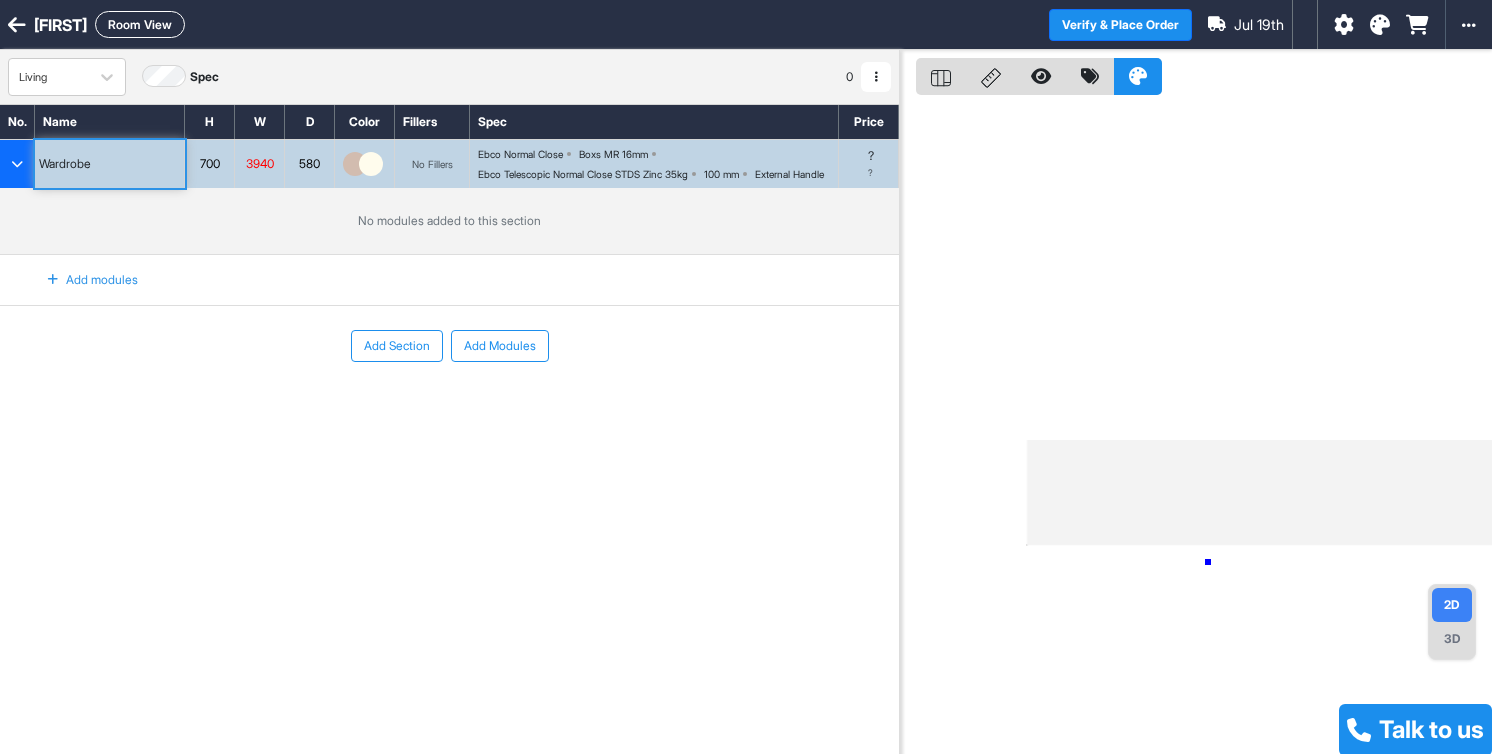 drag, startPoint x: 1208, startPoint y: 562, endPoint x: 1176, endPoint y: -1, distance: 563.9087 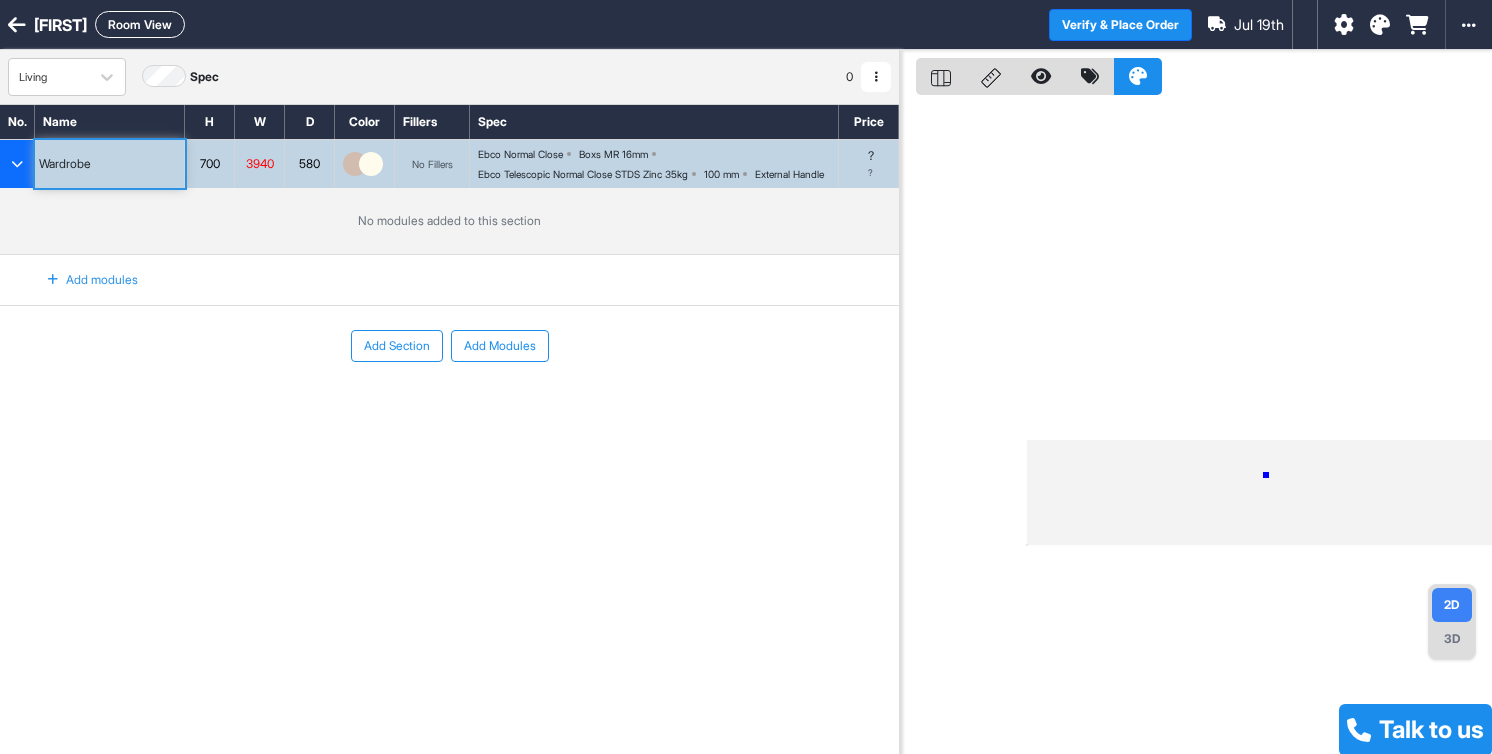 click at bounding box center [1196, 427] 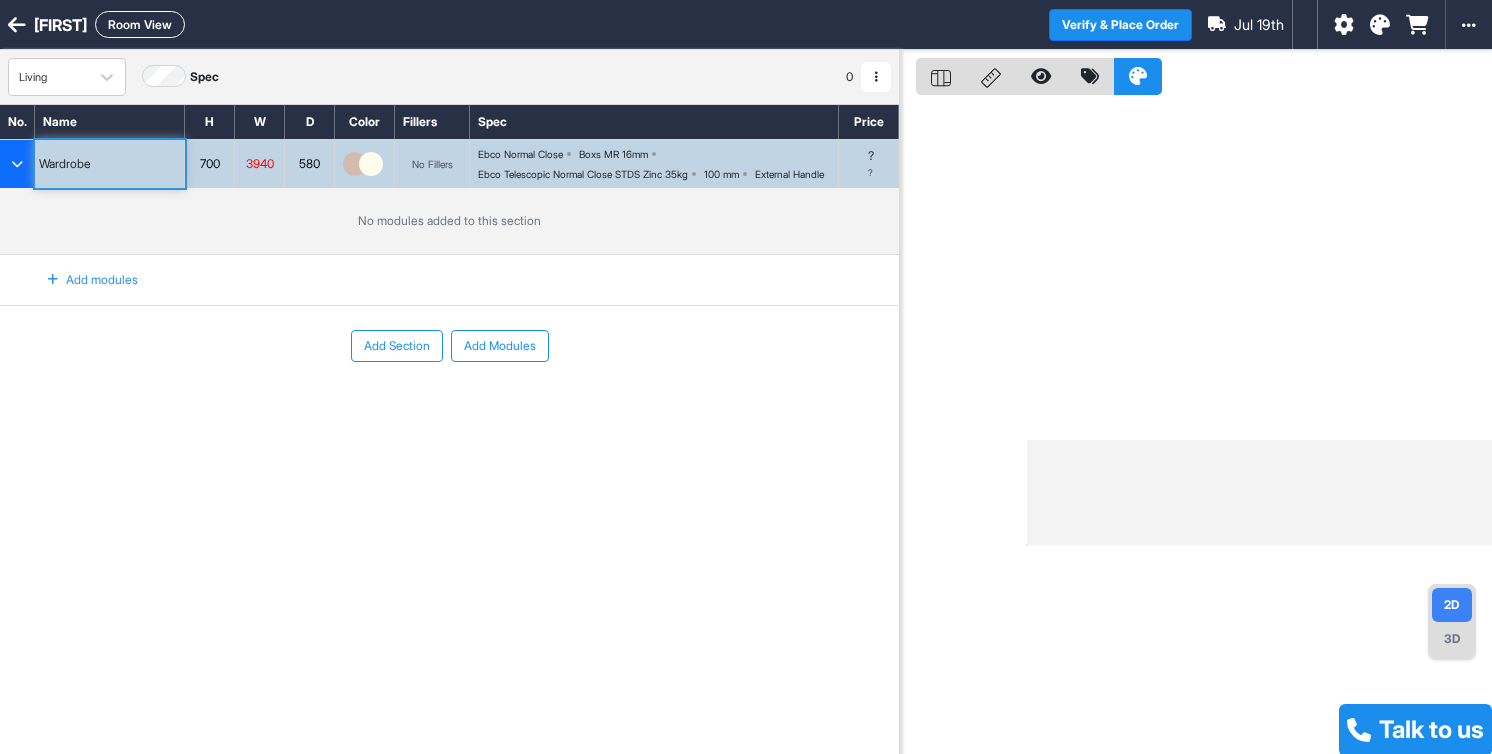 click on "Add modules" at bounding box center [81, 280] 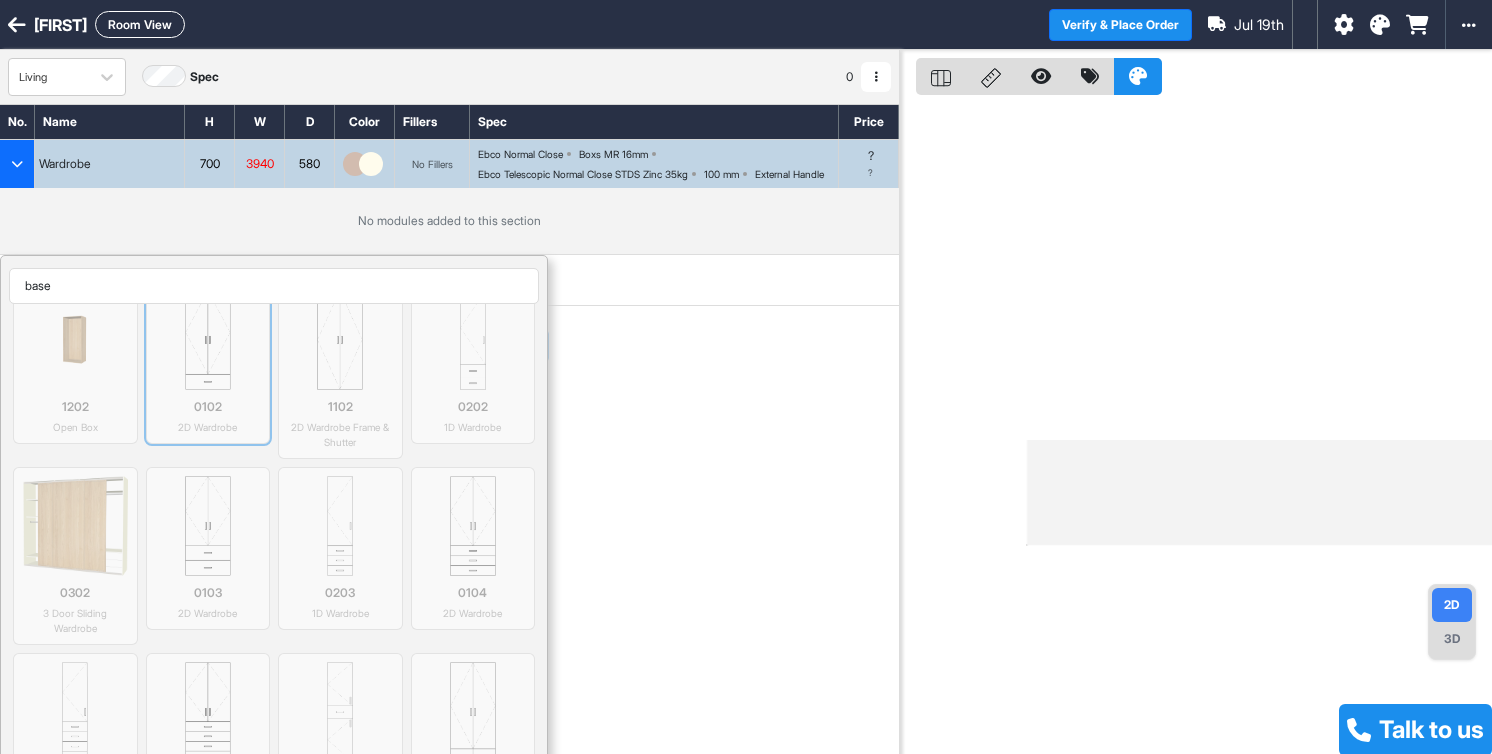 scroll, scrollTop: 202, scrollLeft: 0, axis: vertical 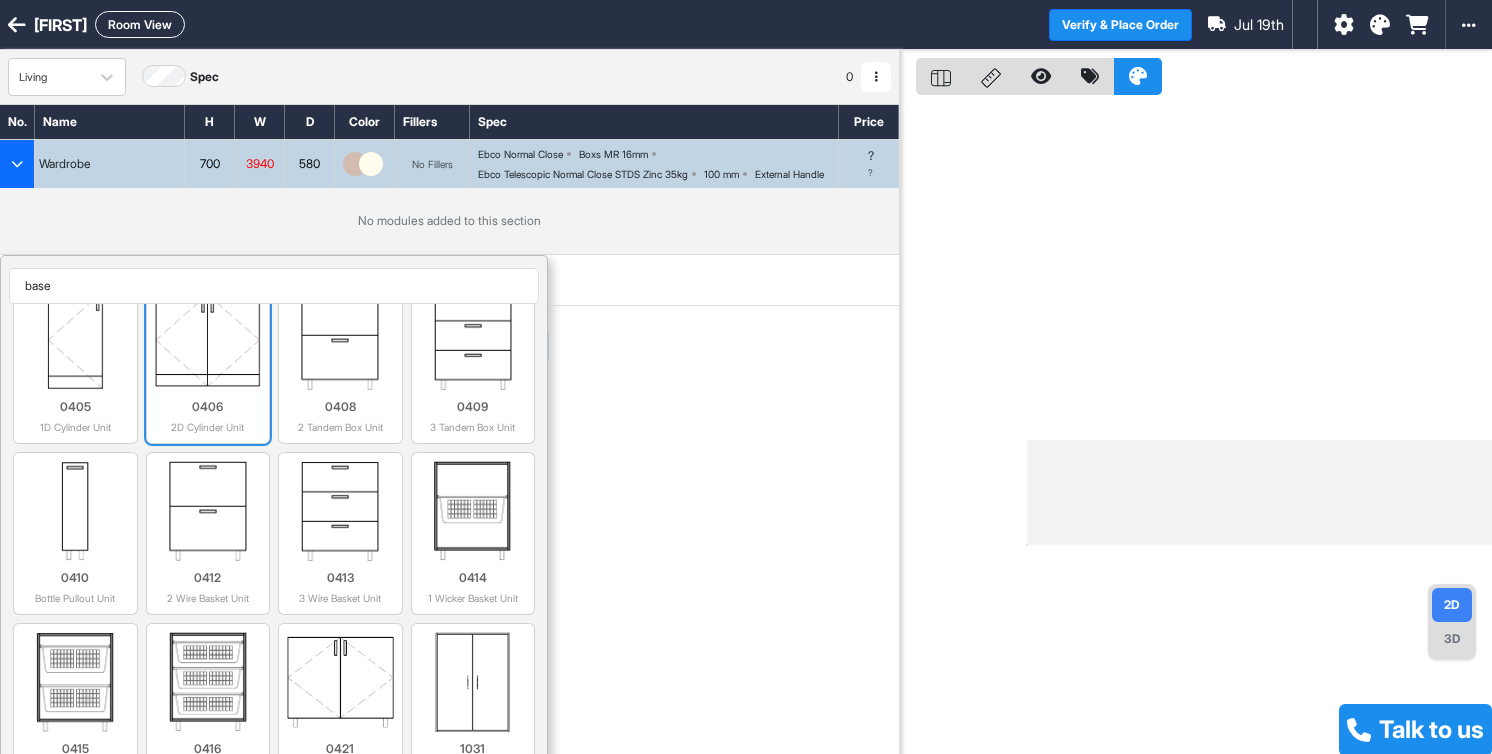 type on "base" 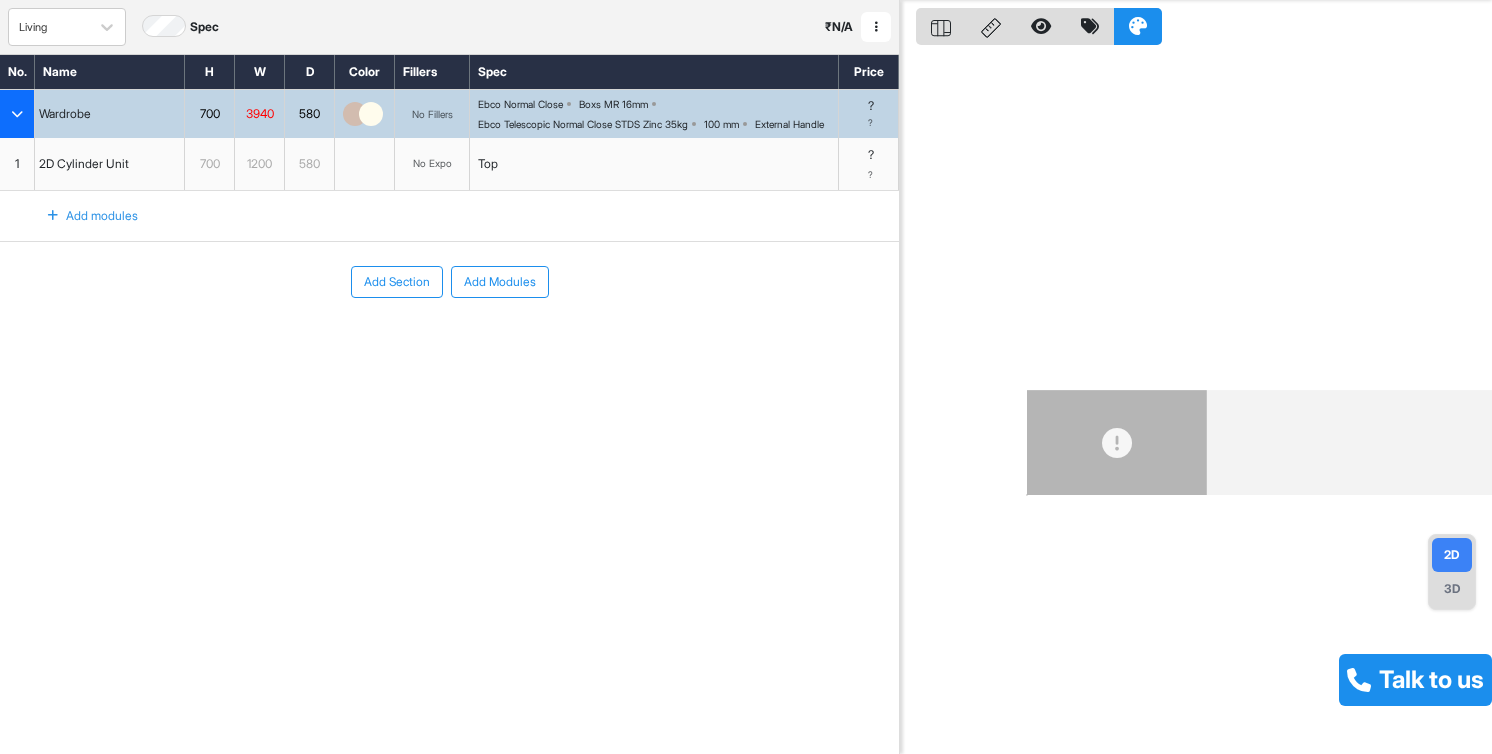 scroll, scrollTop: 34, scrollLeft: 0, axis: vertical 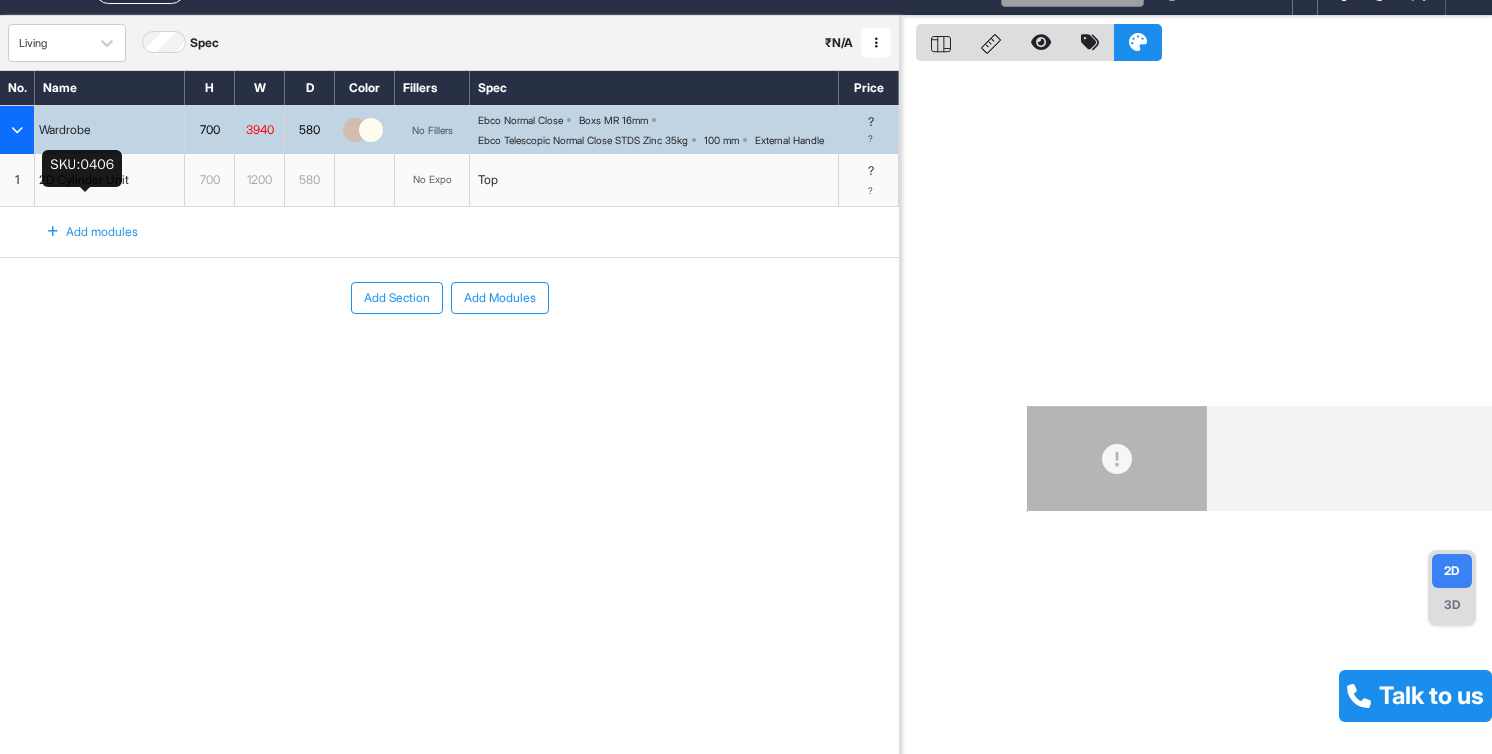 click on "2D Cylinder Unit" at bounding box center [84, 180] 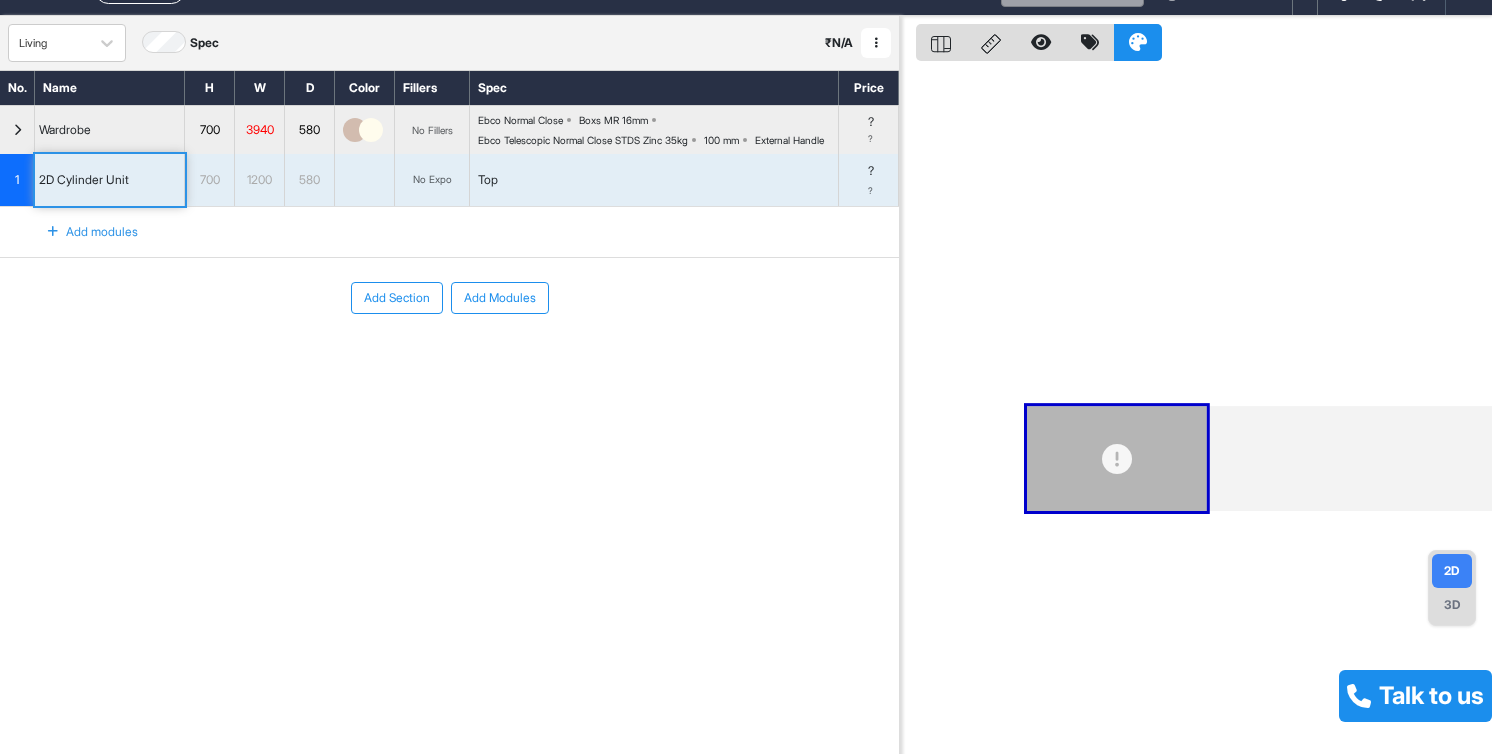 click on "1" at bounding box center [17, 180] 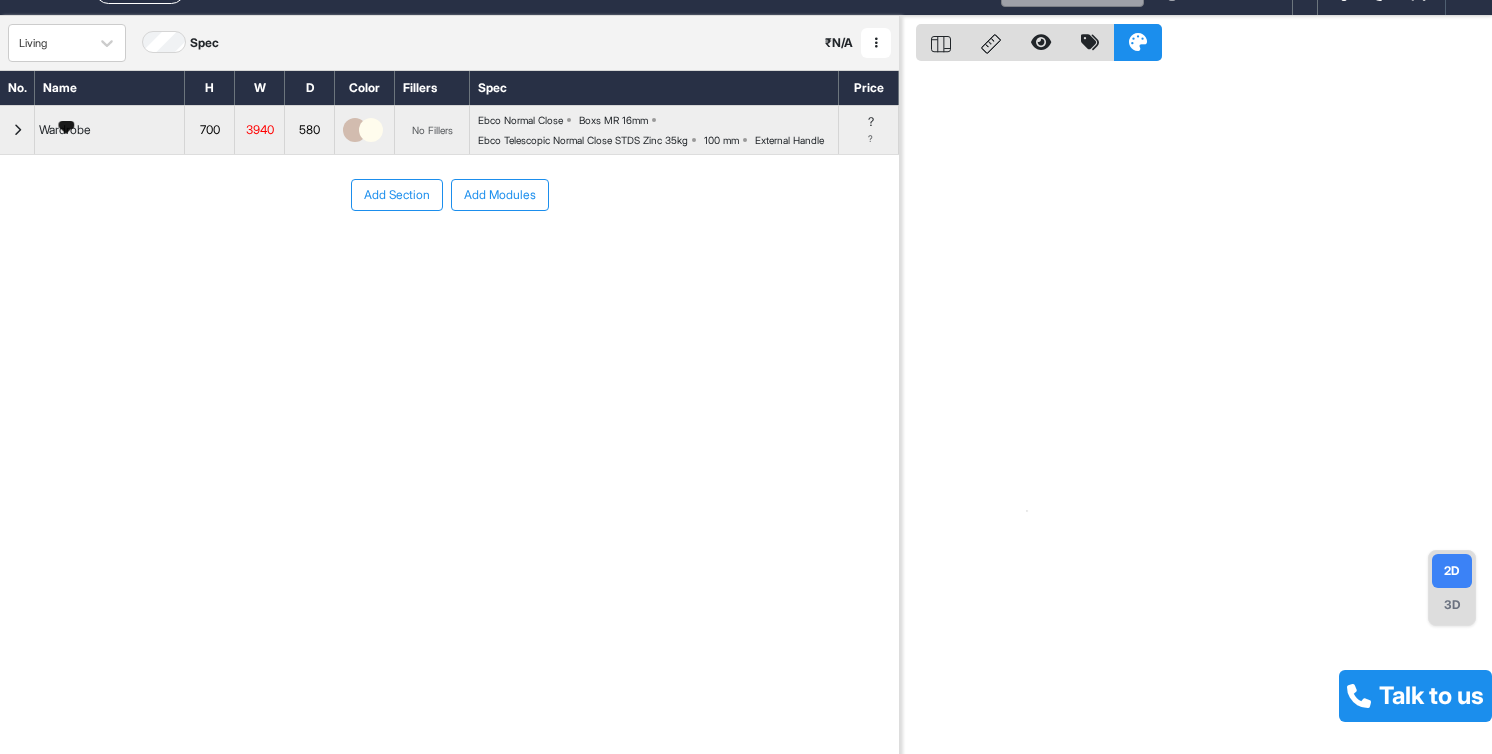 click on "Wardrobe" at bounding box center (65, 130) 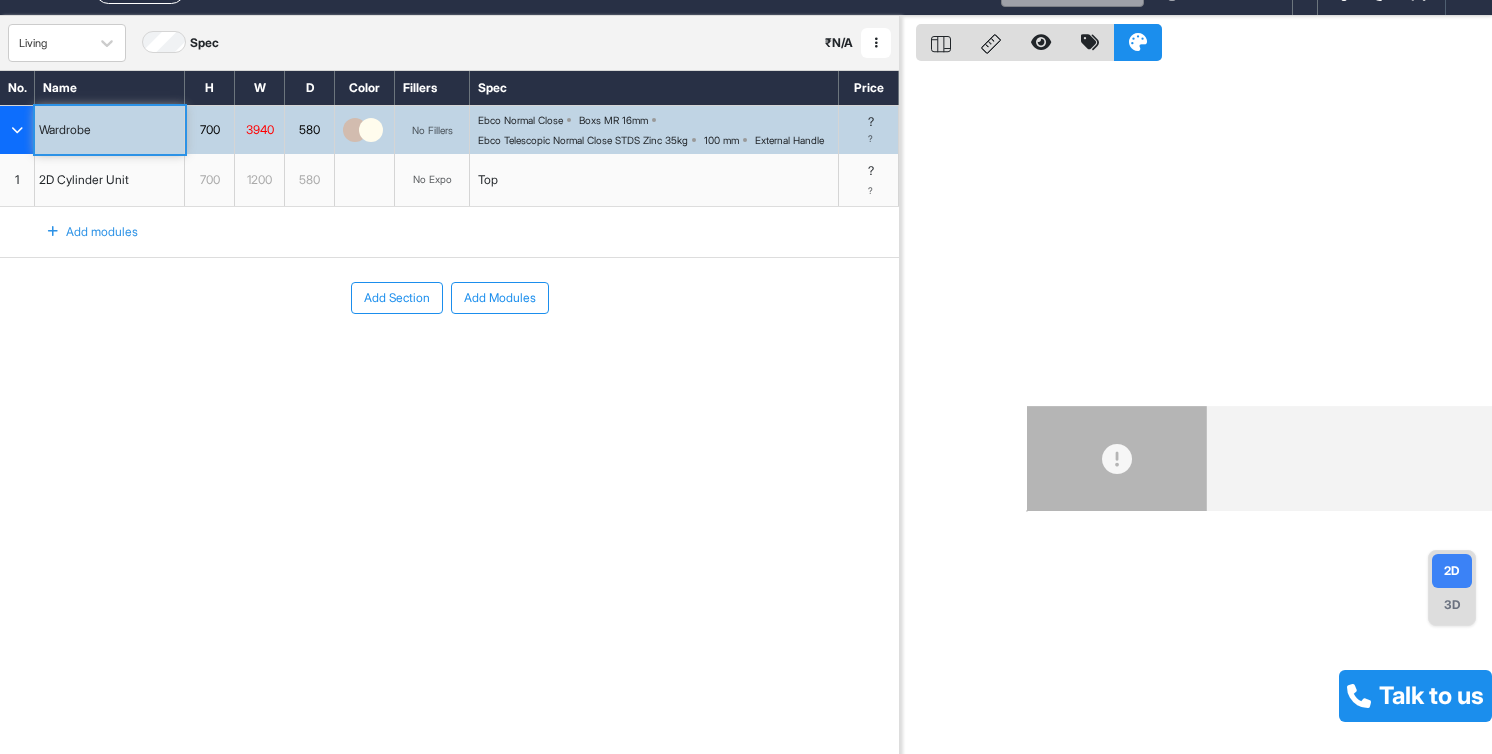 click on "2D Cylinder Unit" at bounding box center (84, 180) 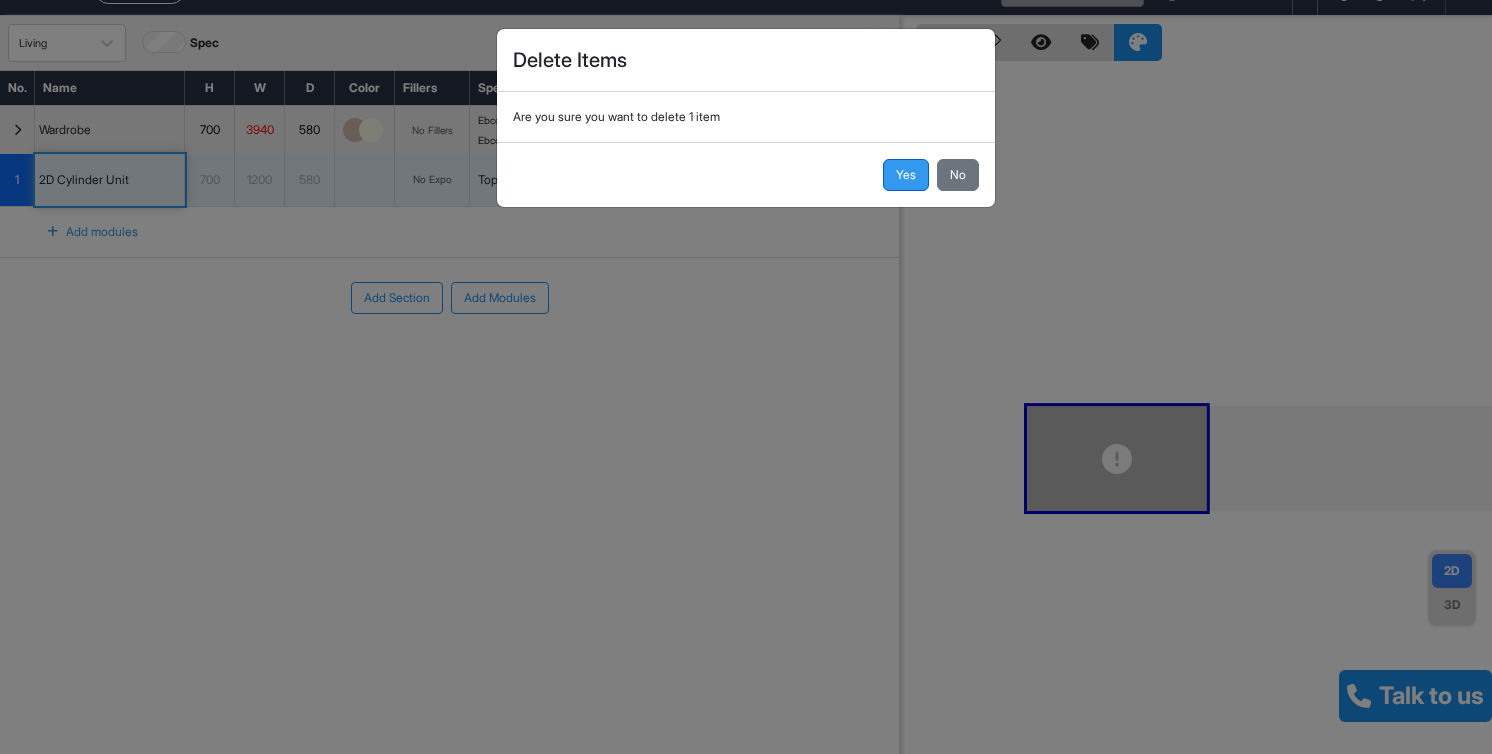 click on "Yes" at bounding box center [906, 175] 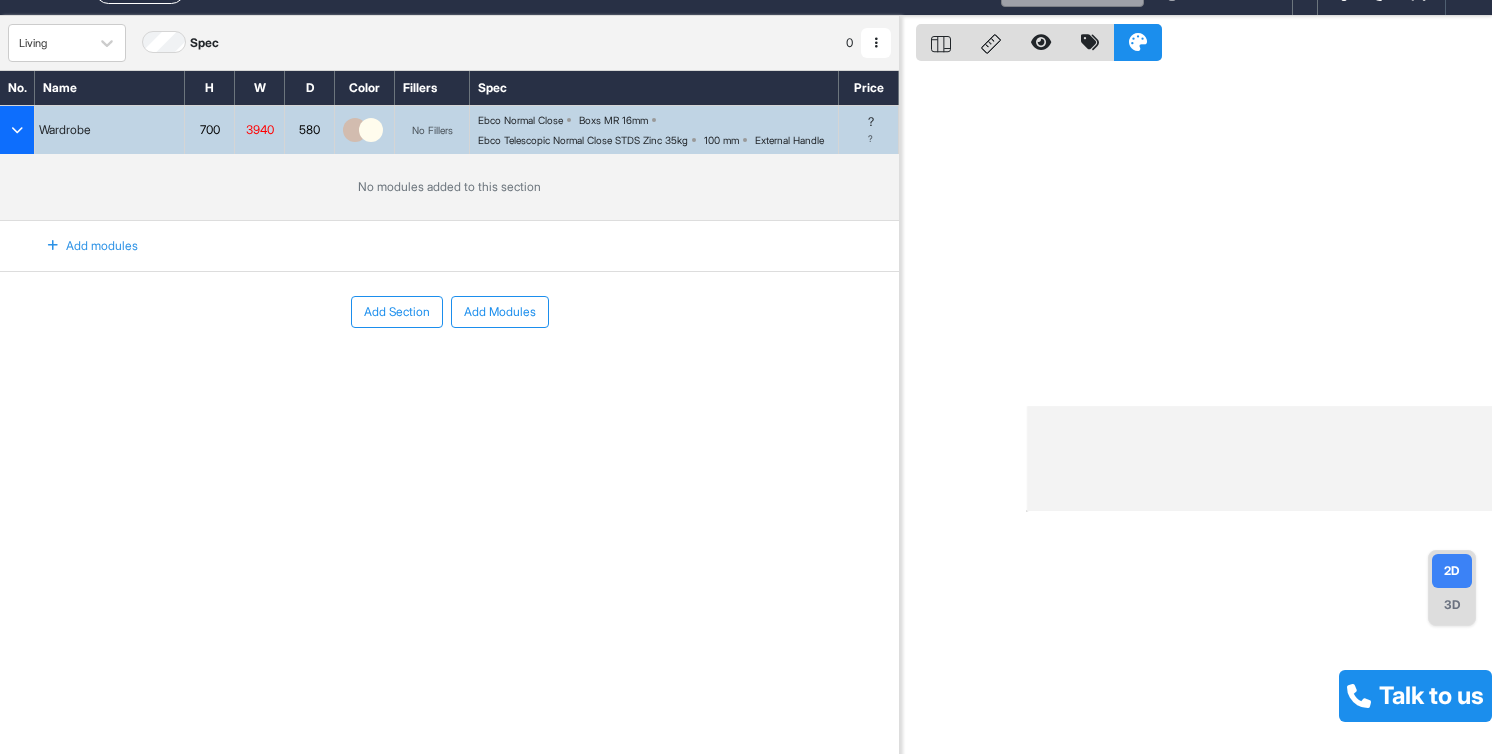 click on "Add modules" at bounding box center (81, 246) 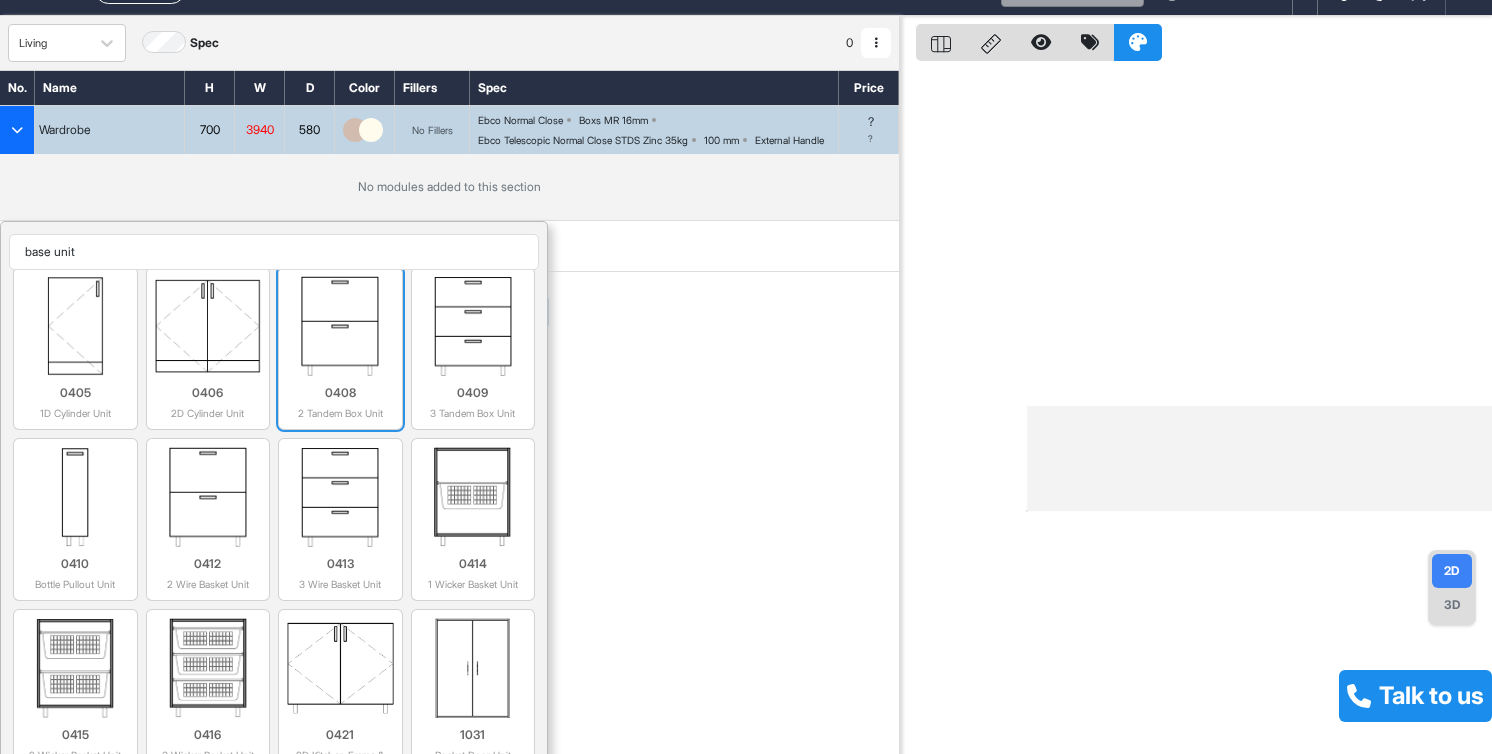 scroll, scrollTop: 0, scrollLeft: 0, axis: both 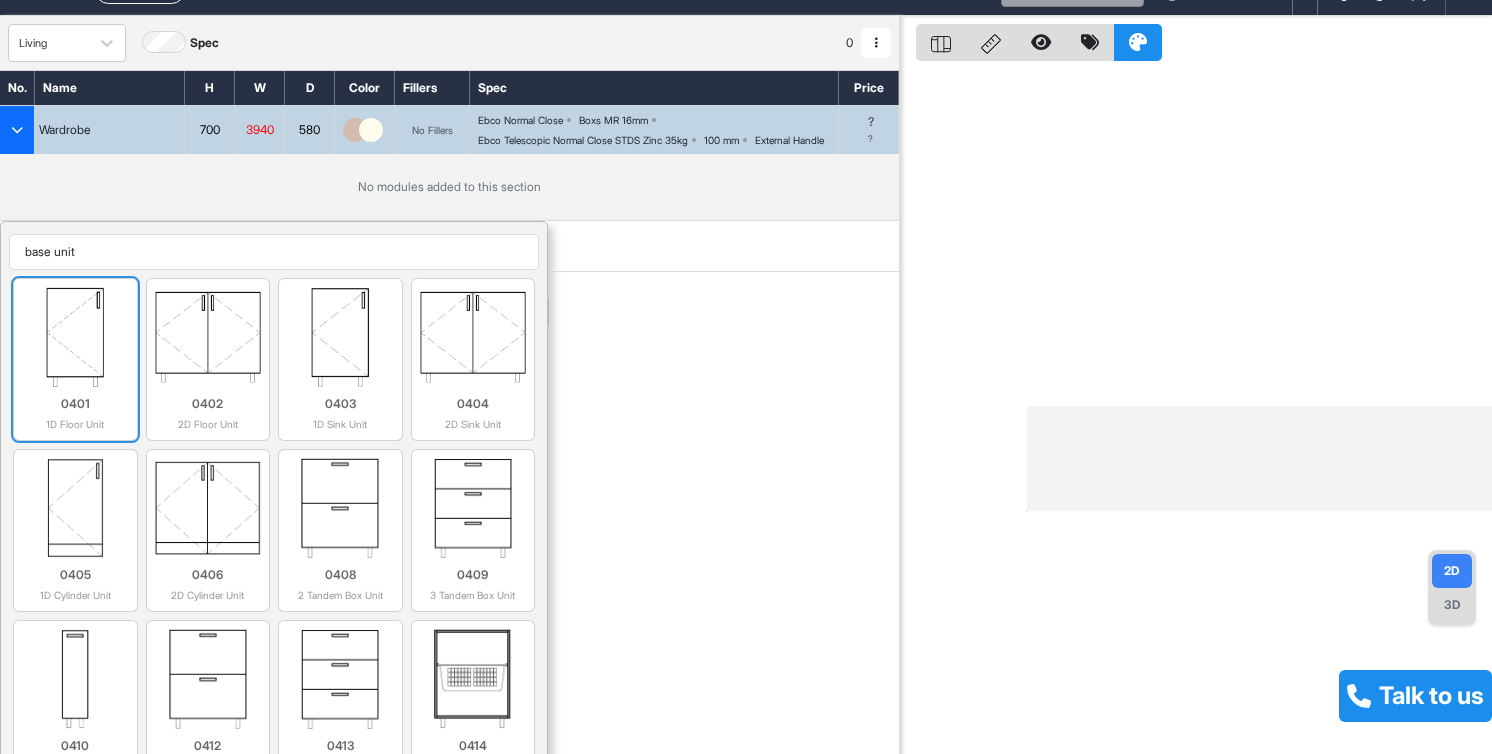 type on "base unit" 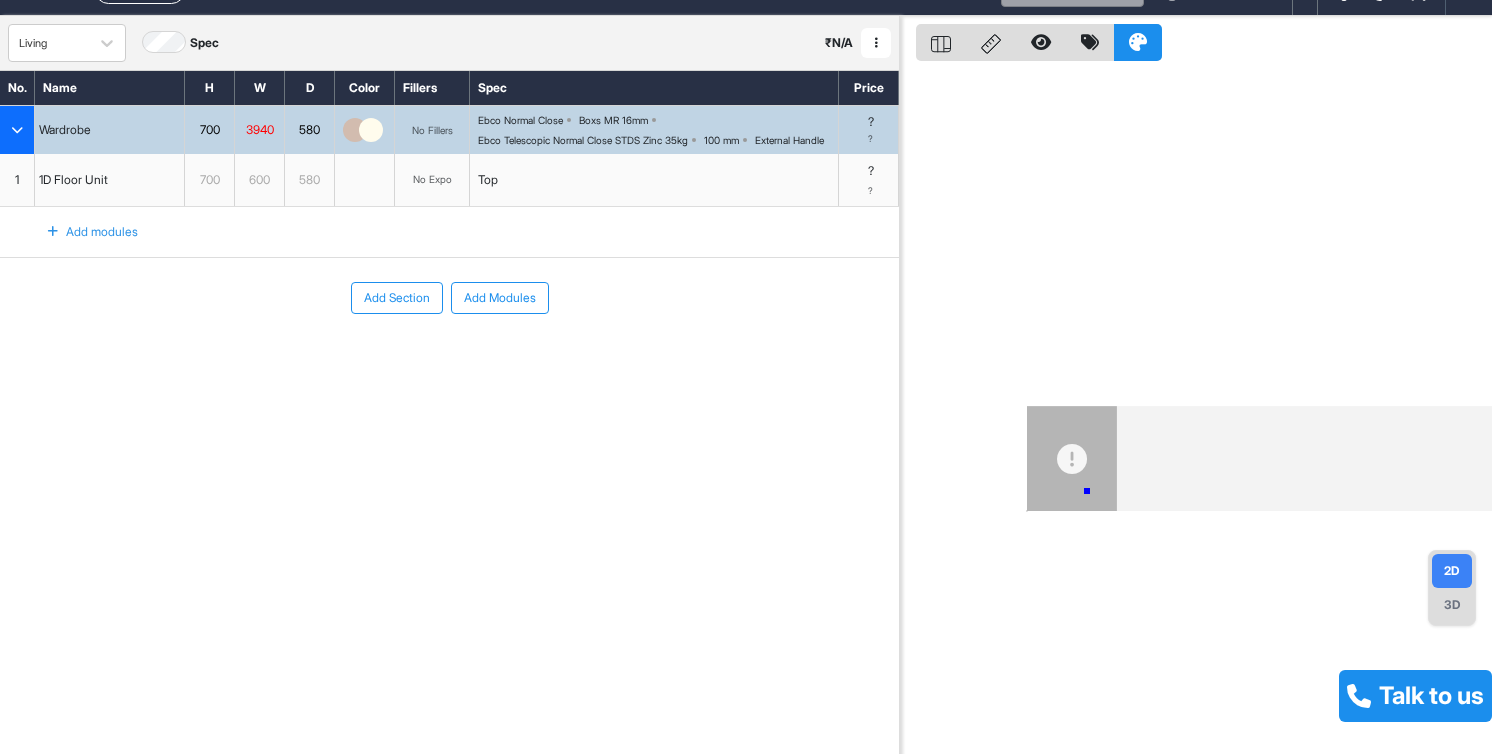 drag, startPoint x: 1087, startPoint y: 491, endPoint x: 1231, endPoint y: 491, distance: 144 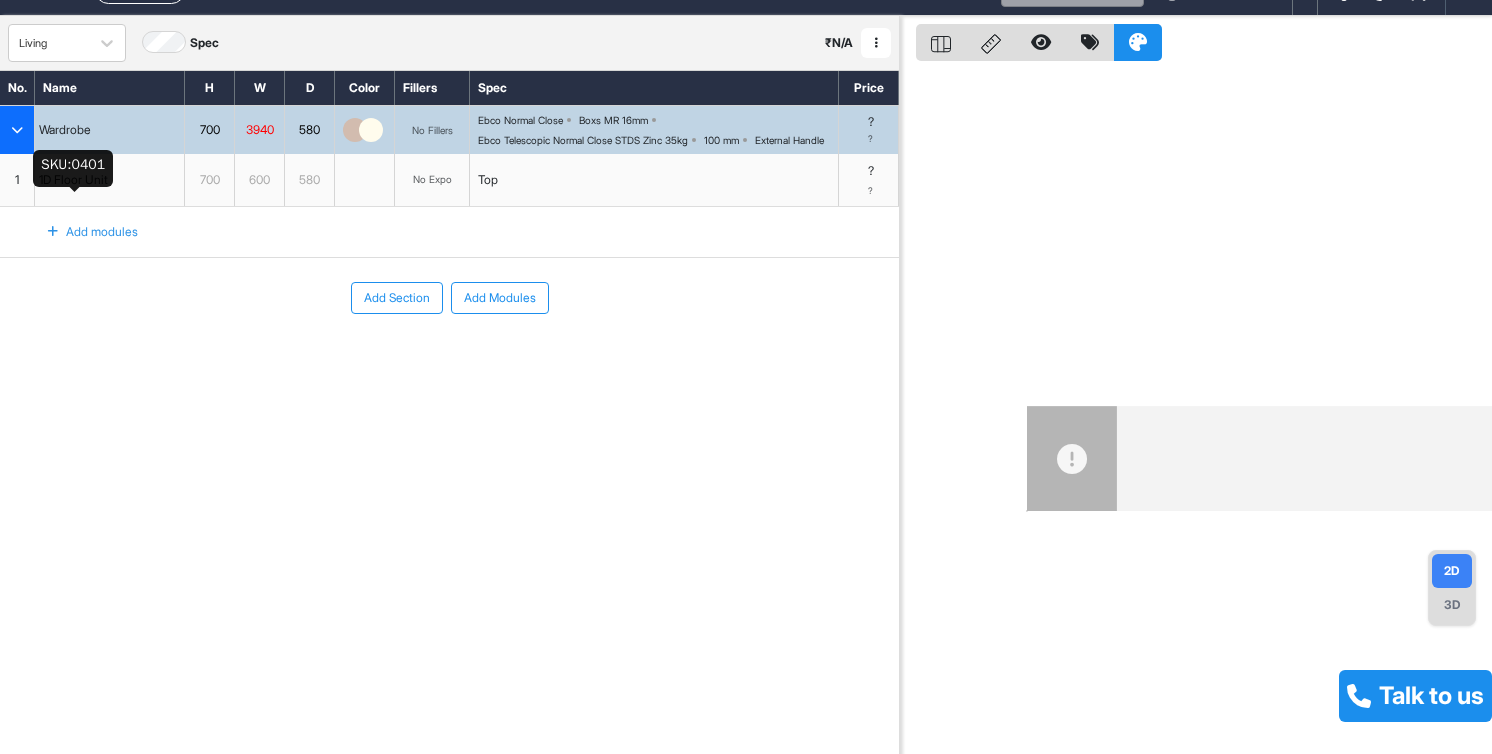 click on "1D Floor Unit" at bounding box center (73, 180) 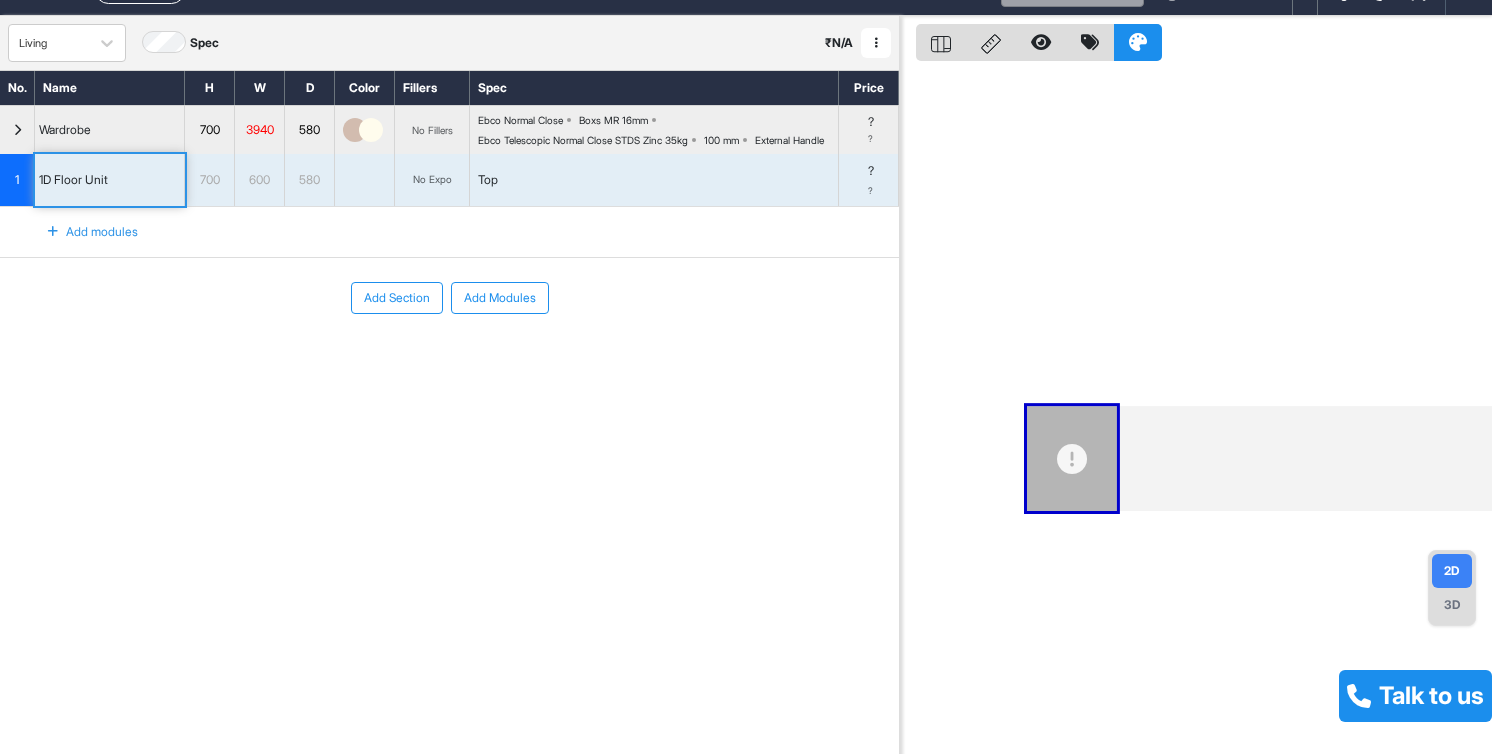 click on "Top" at bounding box center [654, 180] 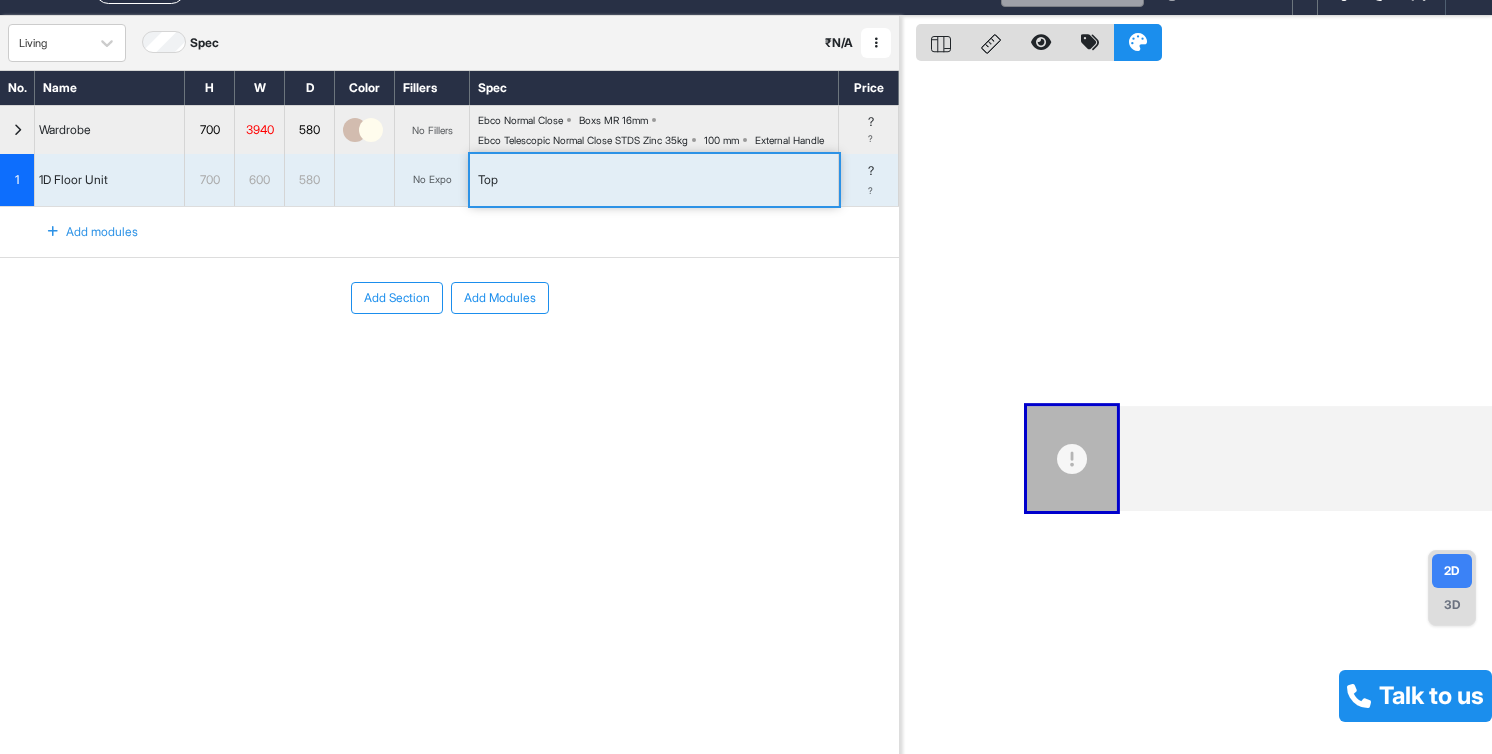 click on "Top" at bounding box center (654, 180) 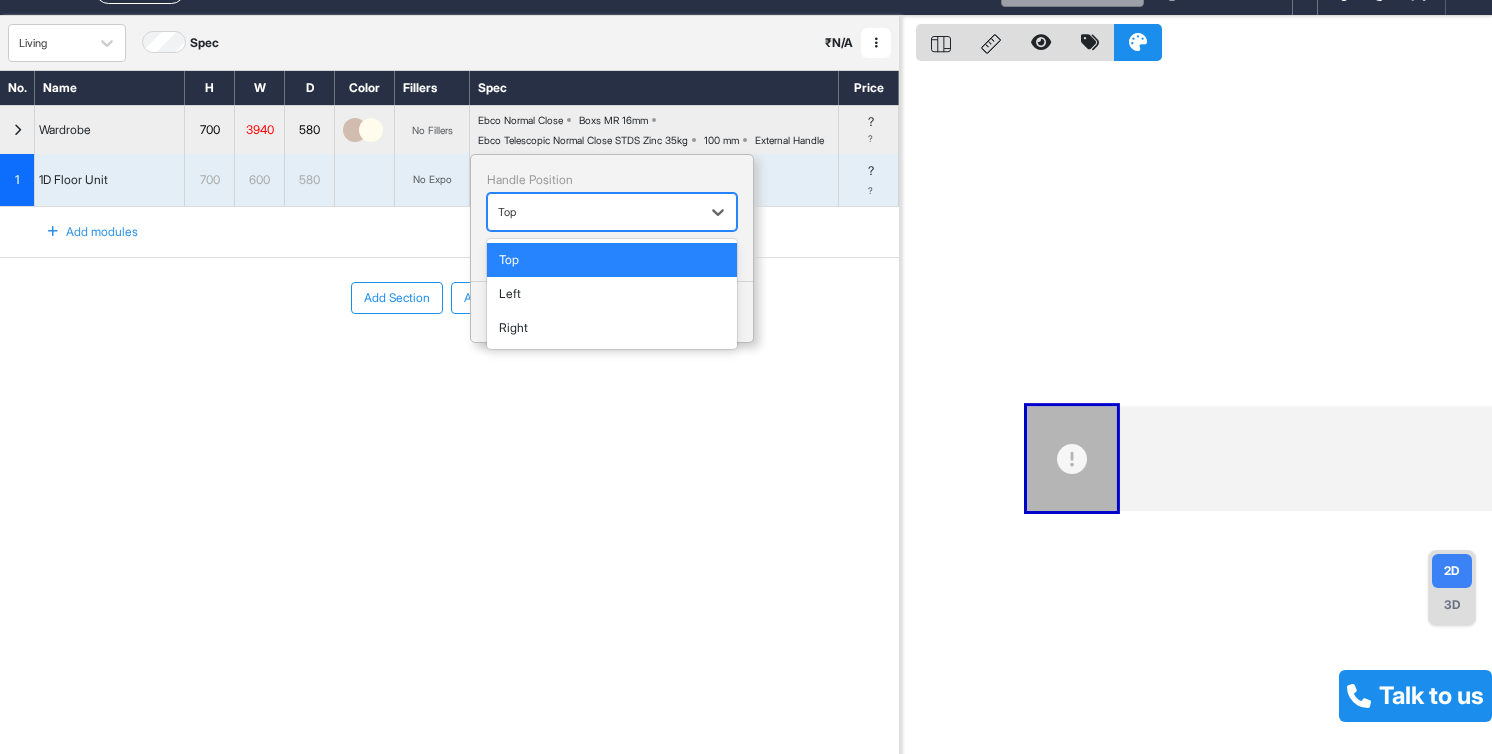 click at bounding box center (594, 212) 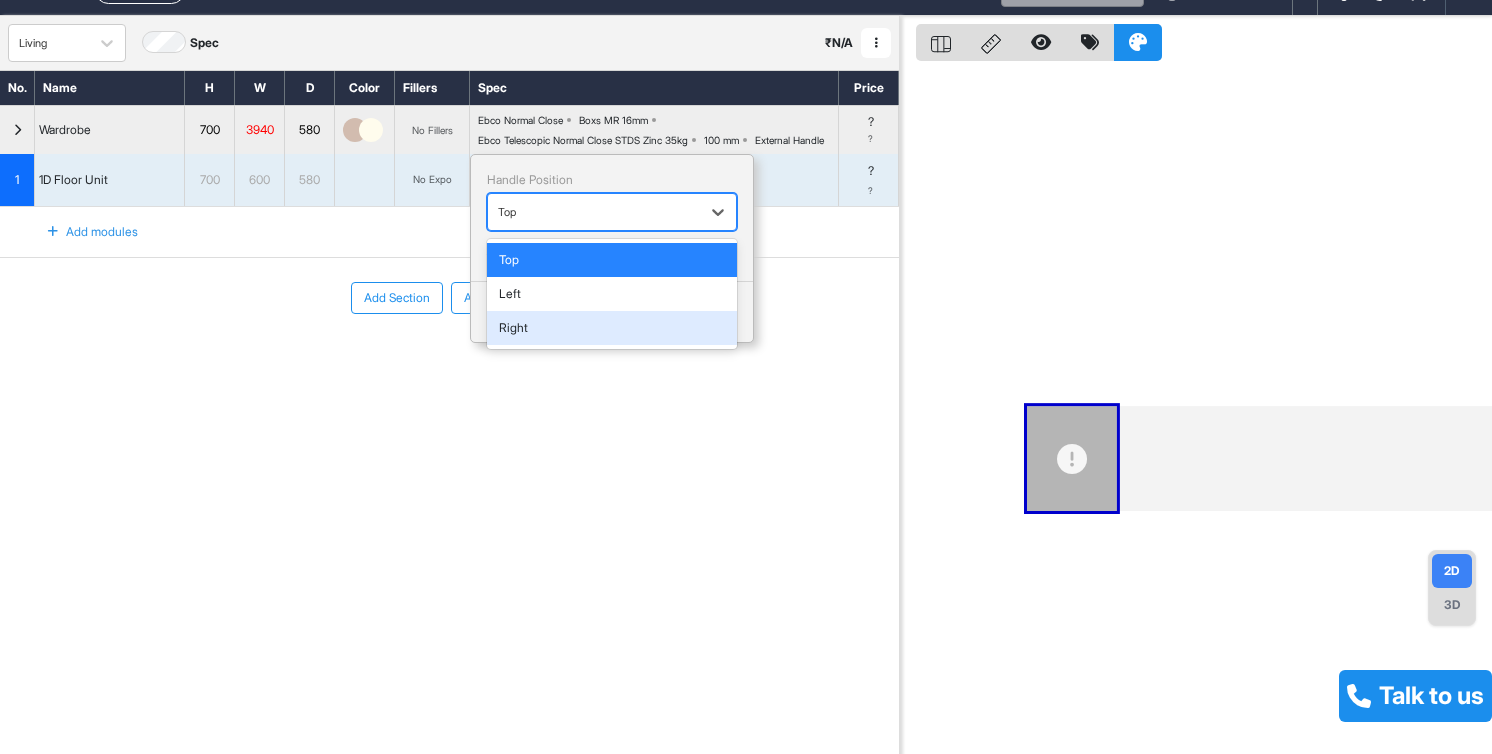click on "Right" at bounding box center [612, 328] 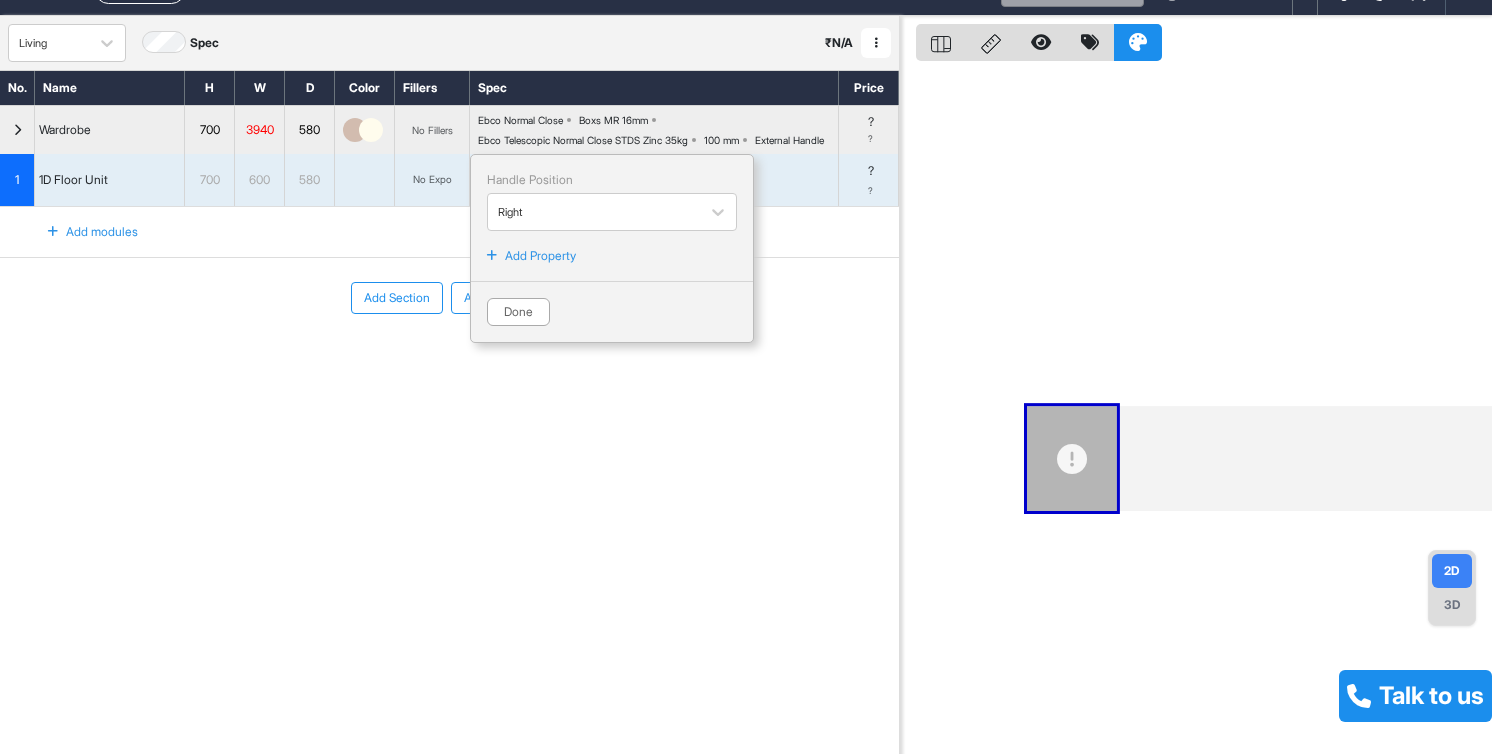 click on "Add Section Add Modules" at bounding box center [449, 358] 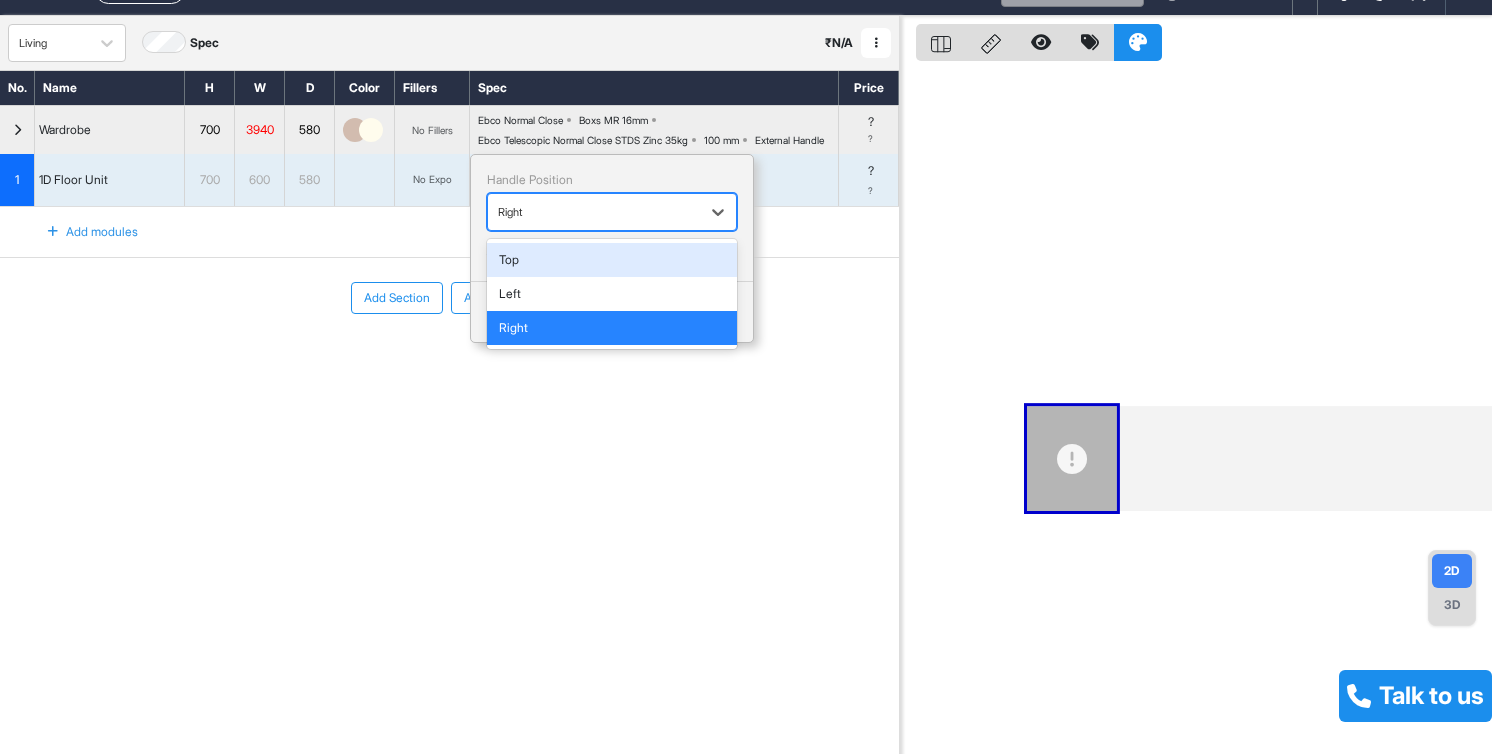 click at bounding box center [594, 212] 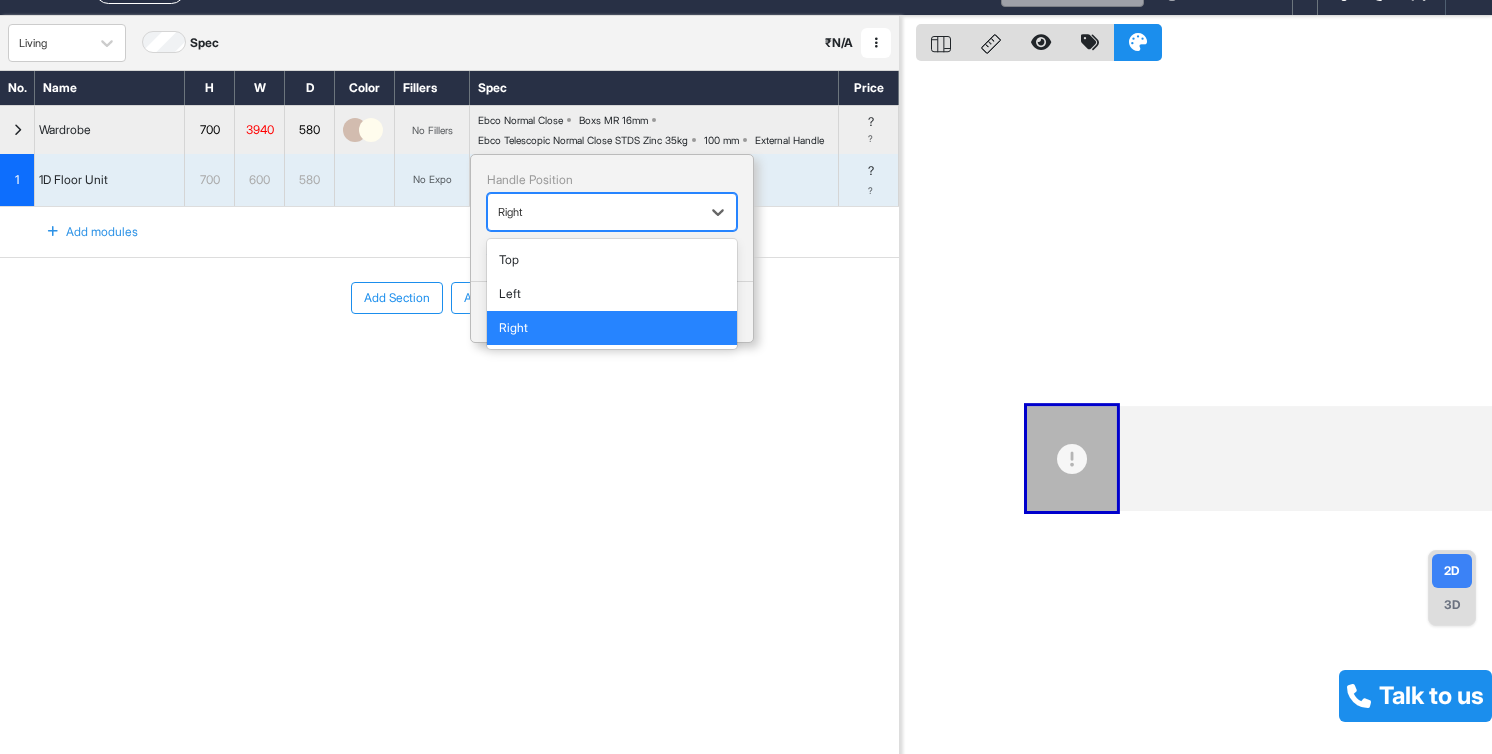 click on "Right" at bounding box center (612, 328) 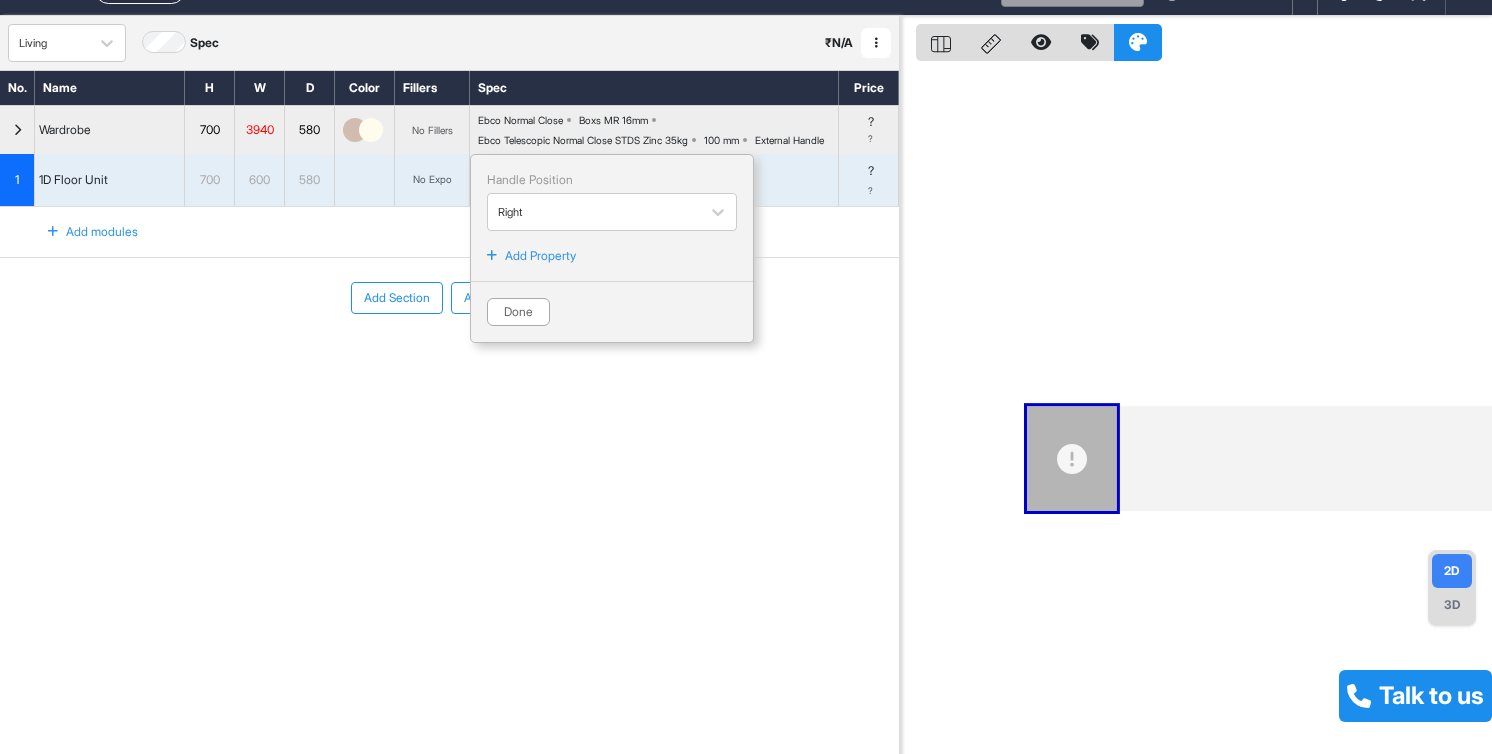 click on "580" at bounding box center (310, 180) 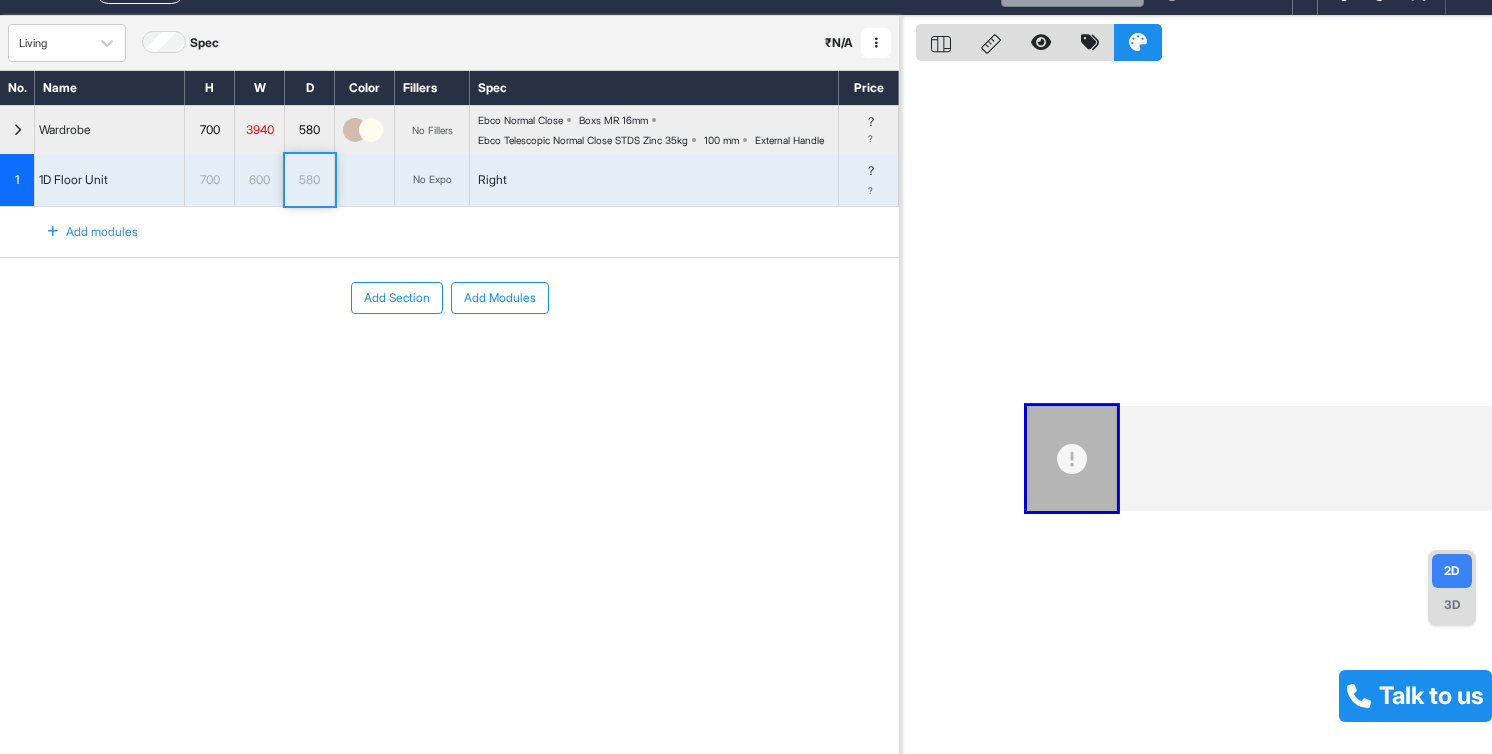 click on "No Expo" at bounding box center (432, 180) 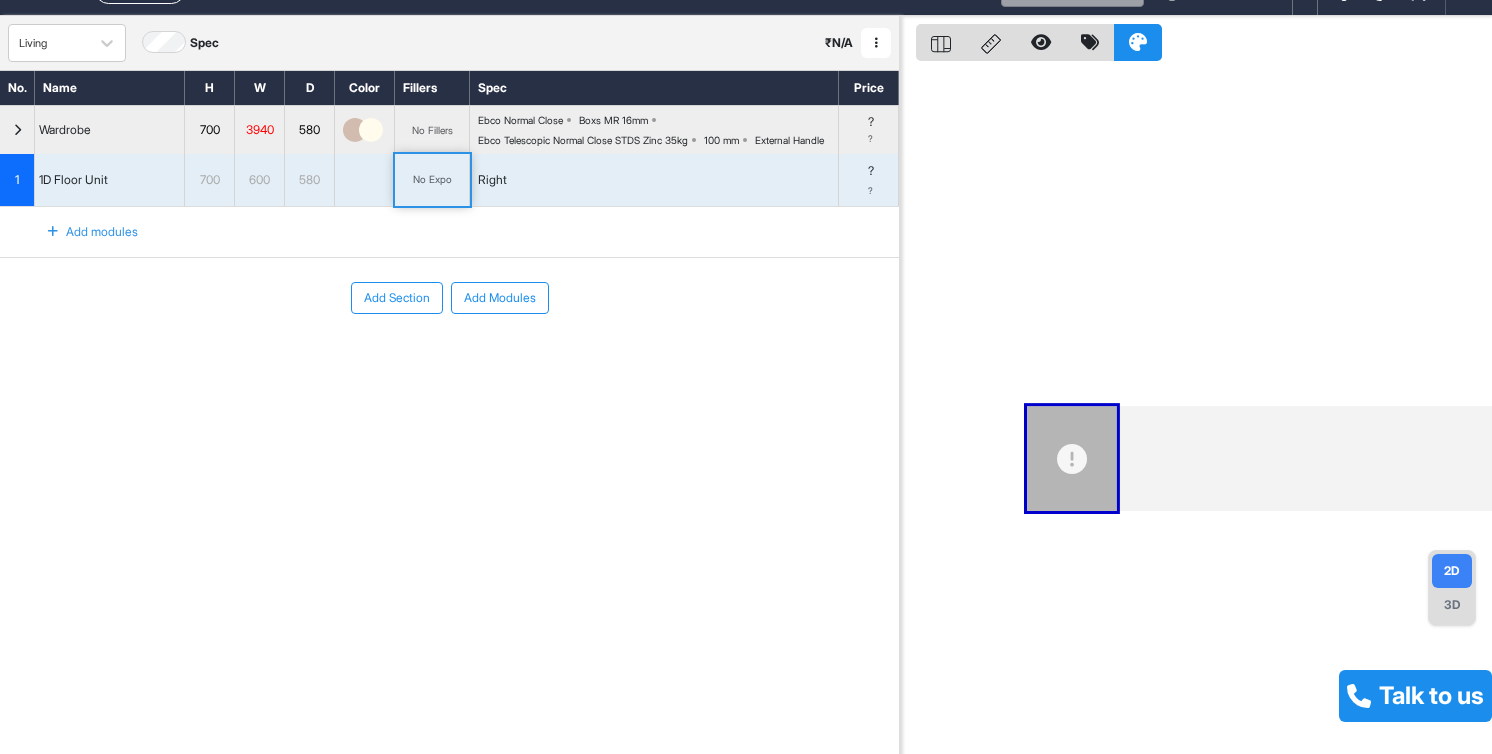 click at bounding box center [1196, 393] 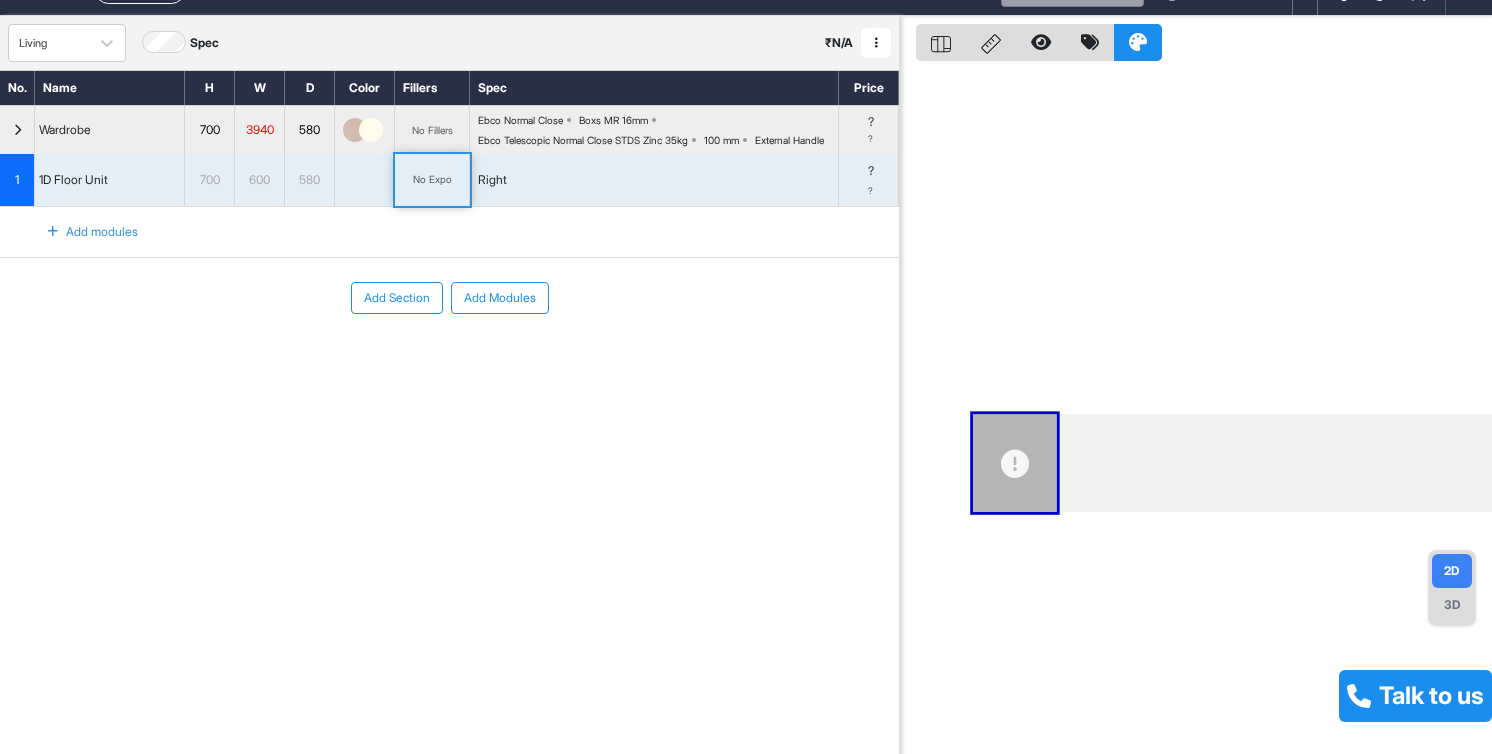 click at bounding box center [1196, 393] 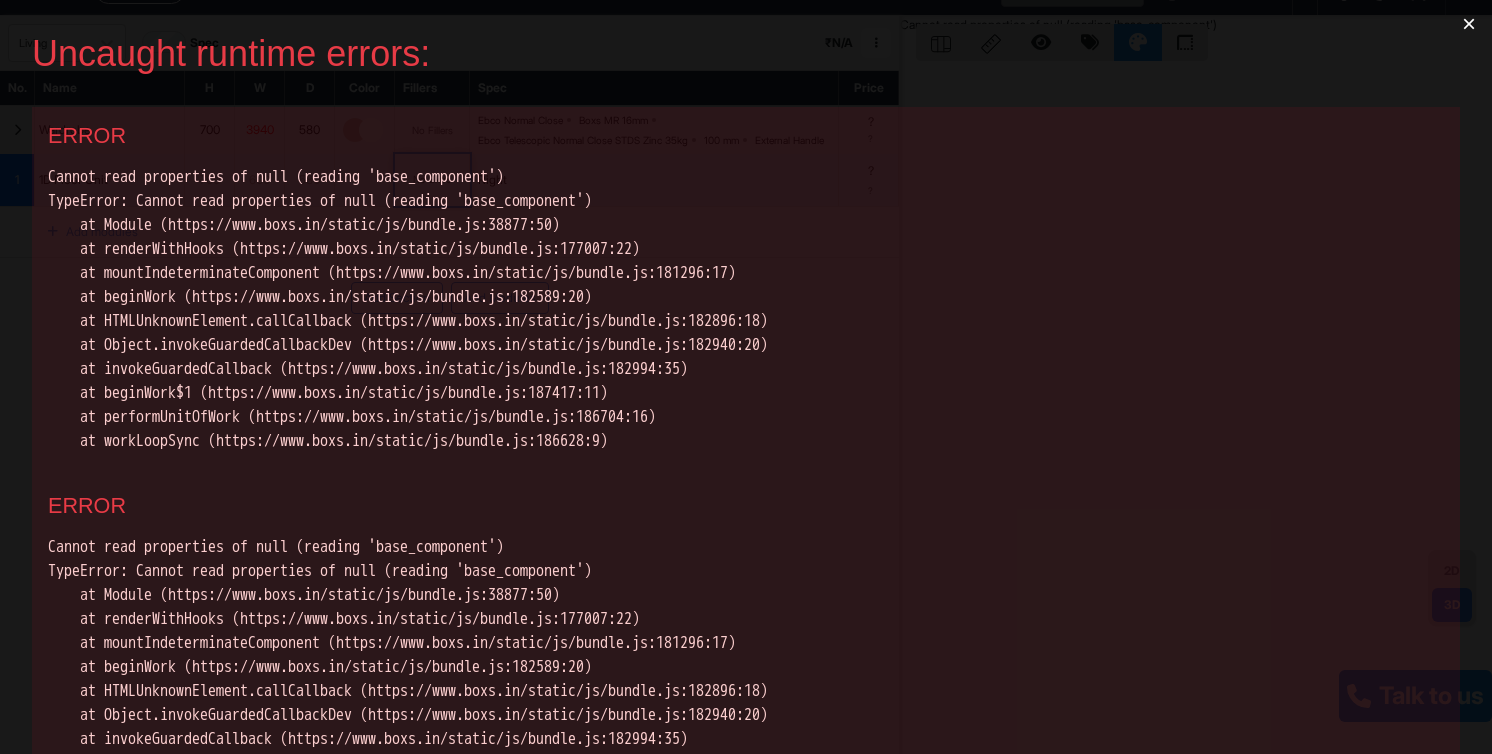scroll, scrollTop: 0, scrollLeft: 0, axis: both 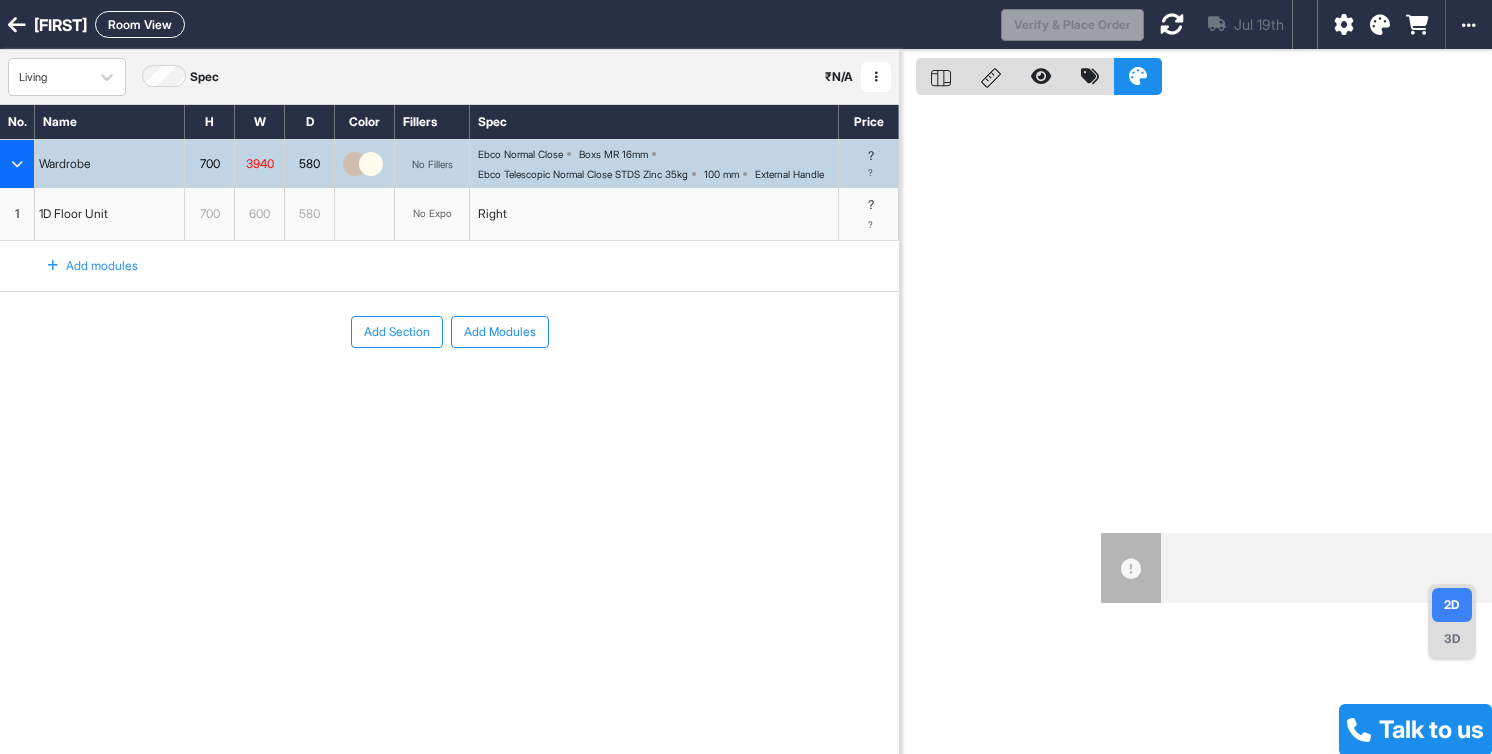 click at bounding box center [1196, 427] 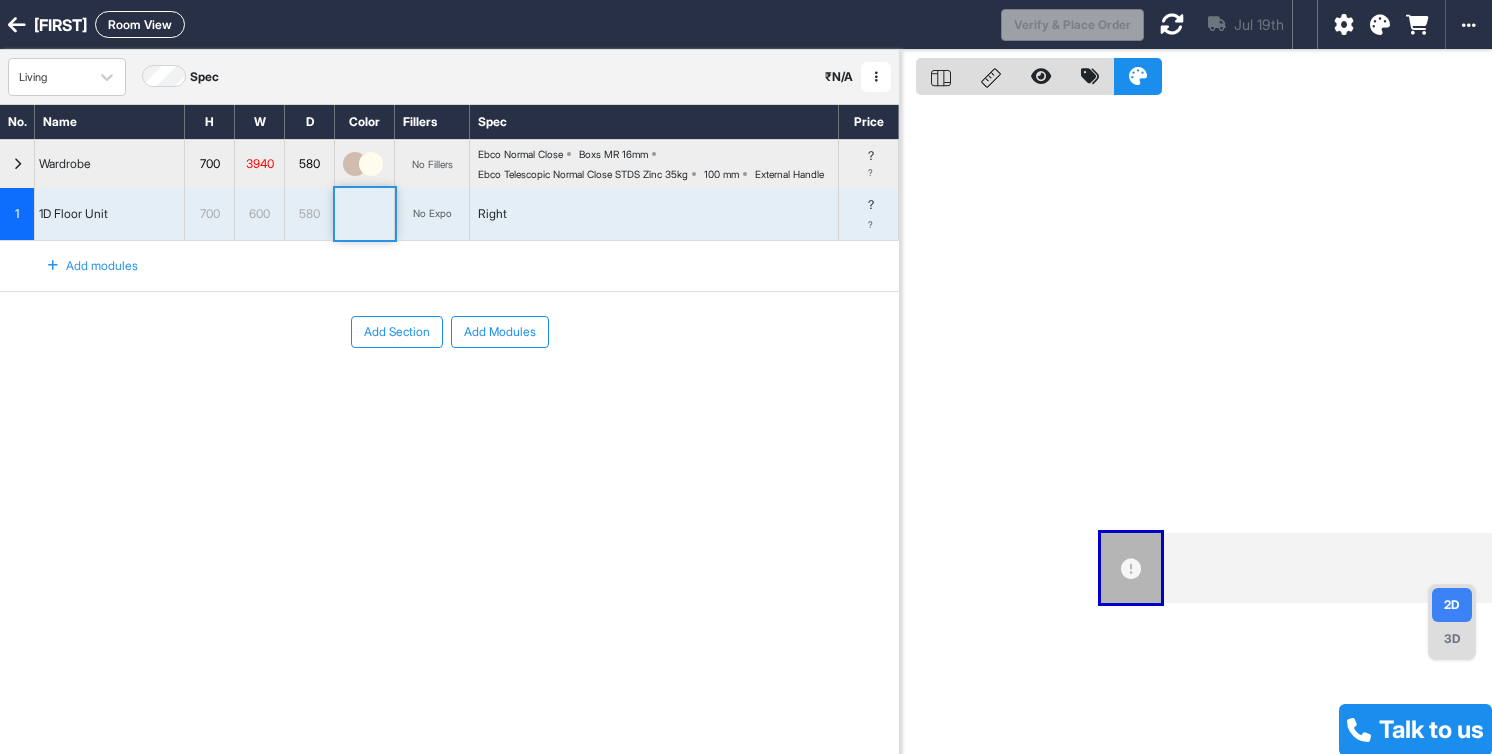 click on "3D" at bounding box center (1452, 639) 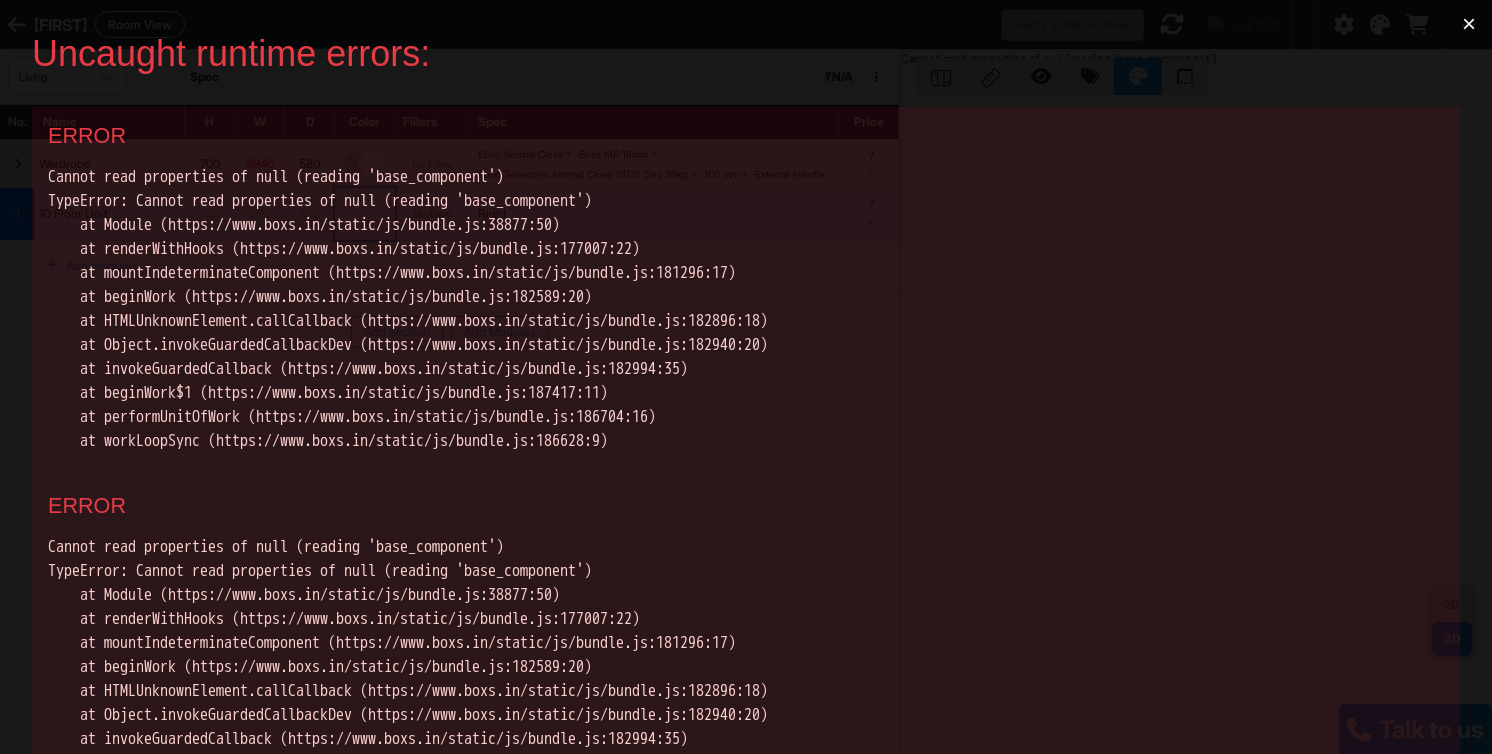 scroll, scrollTop: 0, scrollLeft: 0, axis: both 